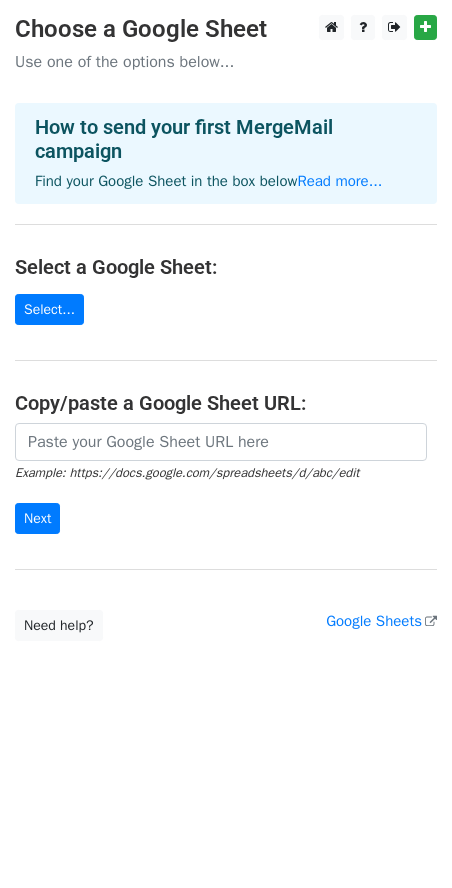 scroll, scrollTop: 0, scrollLeft: 0, axis: both 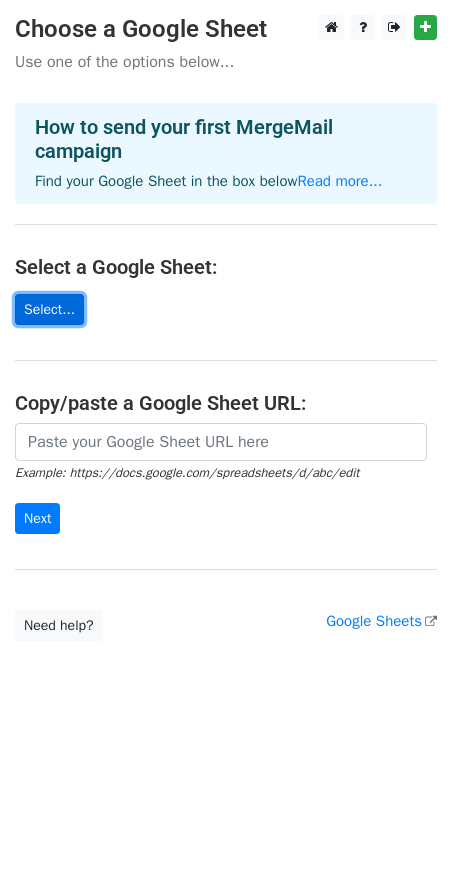 click on "Select..." at bounding box center (49, 309) 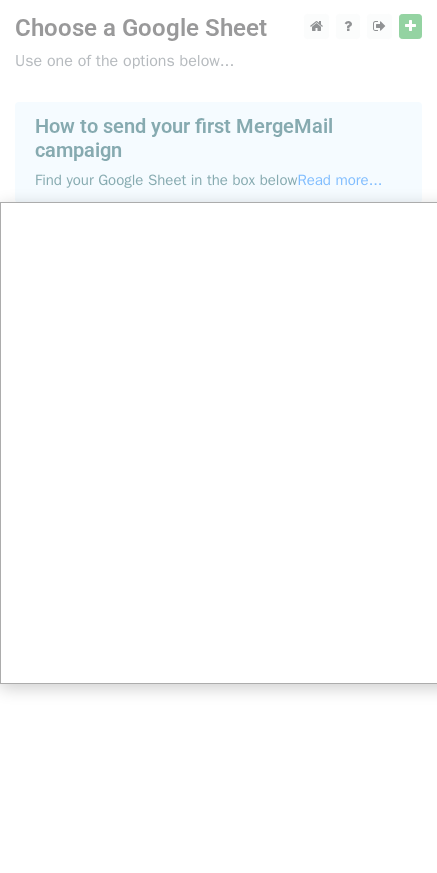 scroll, scrollTop: 0, scrollLeft: 0, axis: both 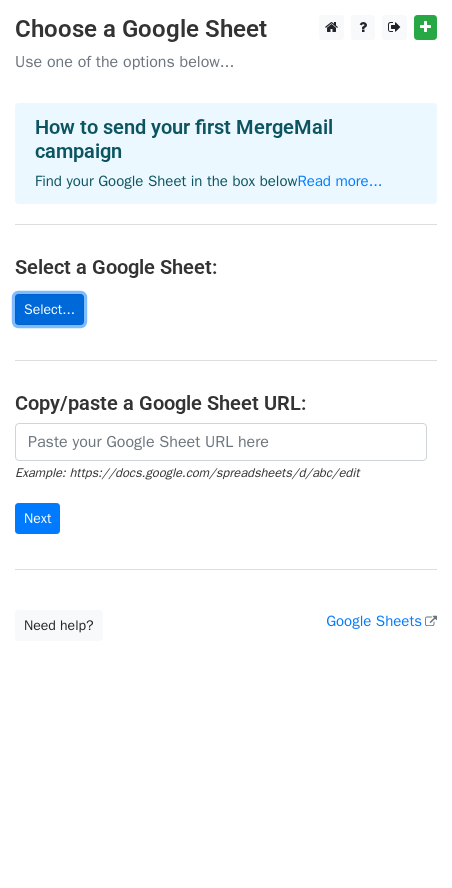 click on "Select..." at bounding box center (49, 309) 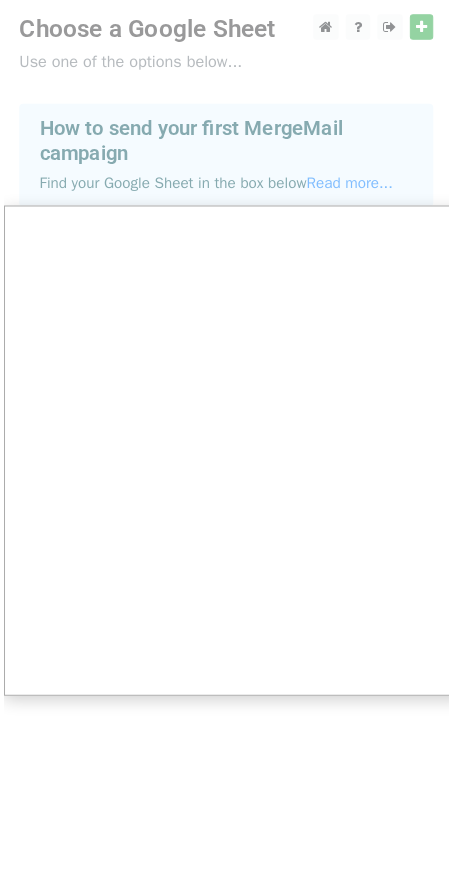 scroll, scrollTop: 0, scrollLeft: 0, axis: both 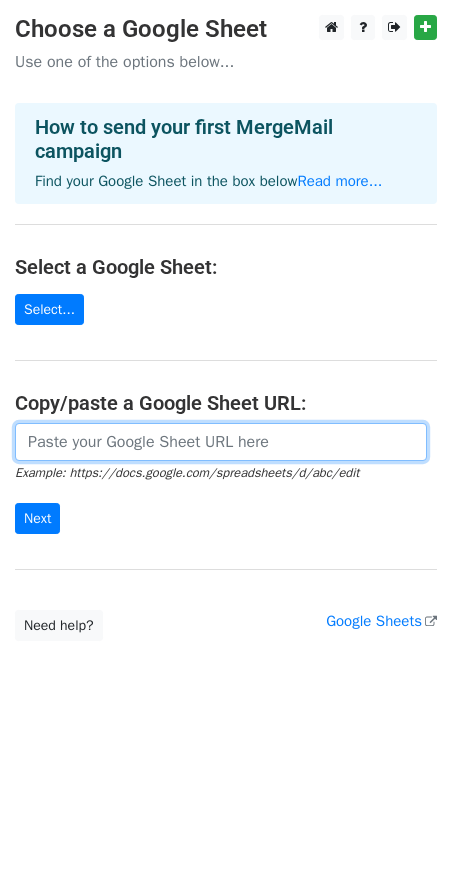 click at bounding box center (221, 442) 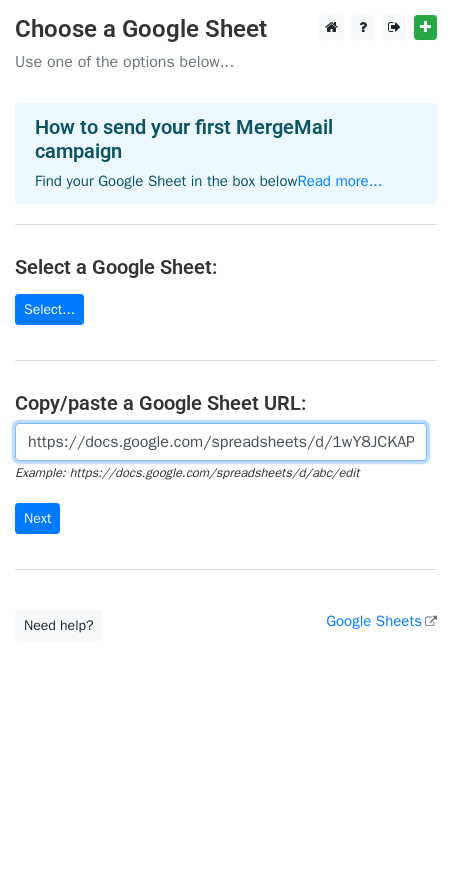 scroll, scrollTop: 0, scrollLeft: 457, axis: horizontal 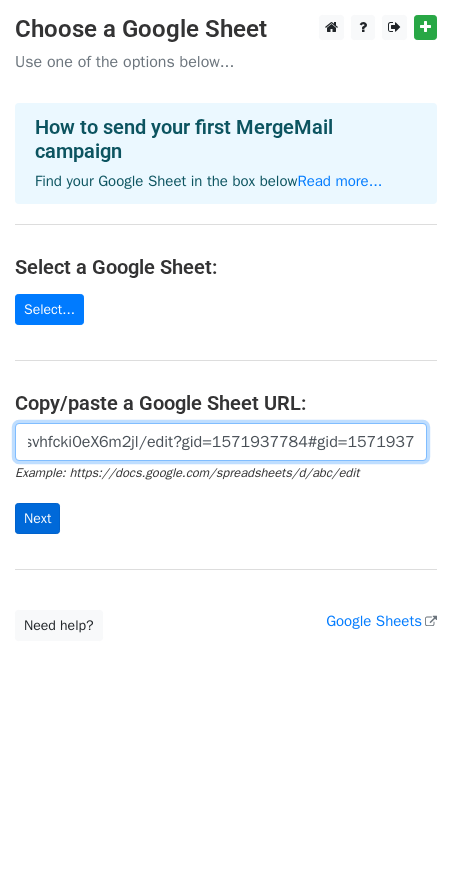 type on "https://docs.google.com/spreadsheets/d/1wY8JCKAP_t_ktpNjPsvhfcki0eX6m2jl/edit?gid=1571937784#gid=1571937784" 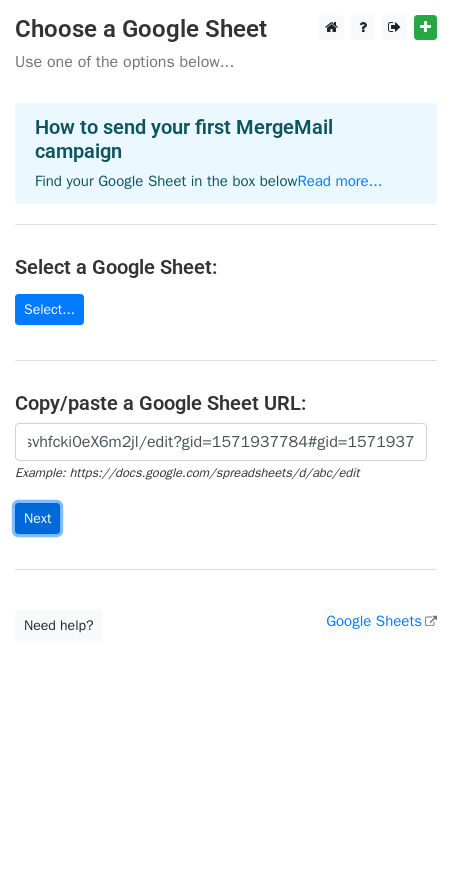 click on "Next" at bounding box center [37, 518] 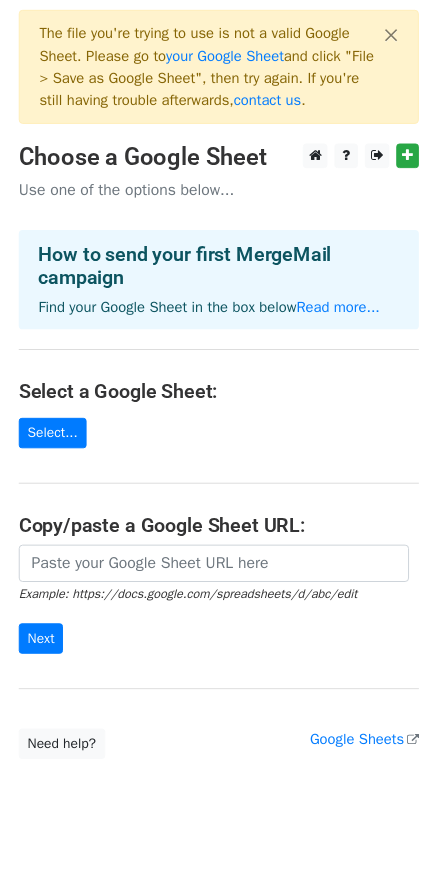 scroll, scrollTop: 0, scrollLeft: 0, axis: both 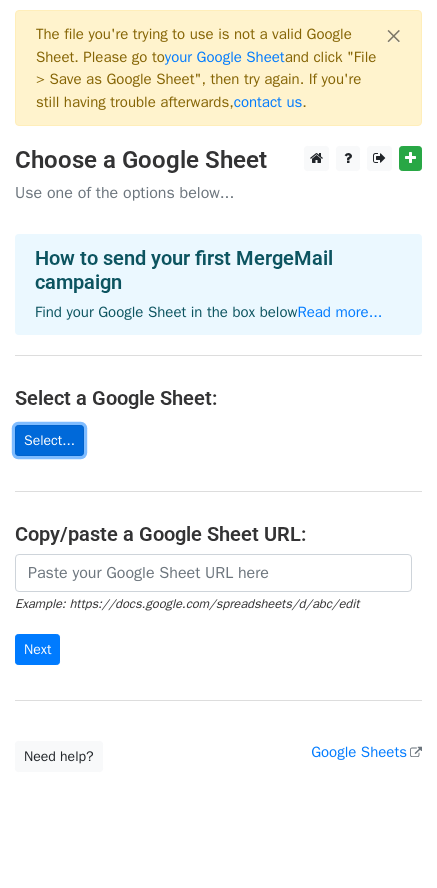 click on "Select..." at bounding box center (49, 440) 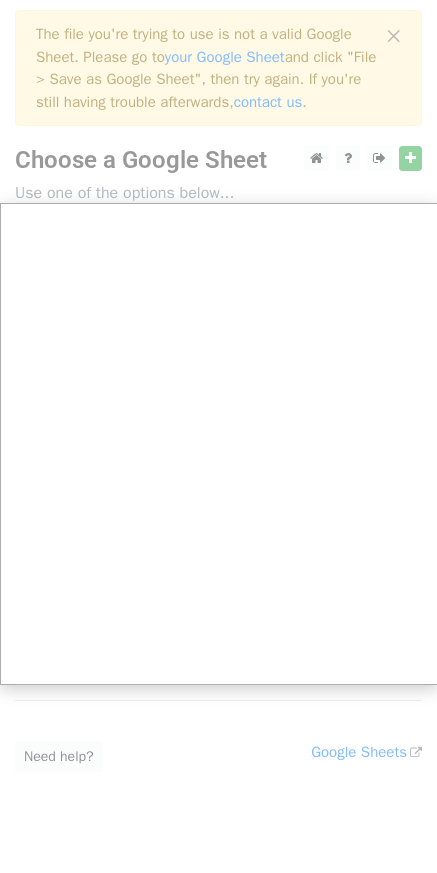 scroll, scrollTop: 59, scrollLeft: 0, axis: vertical 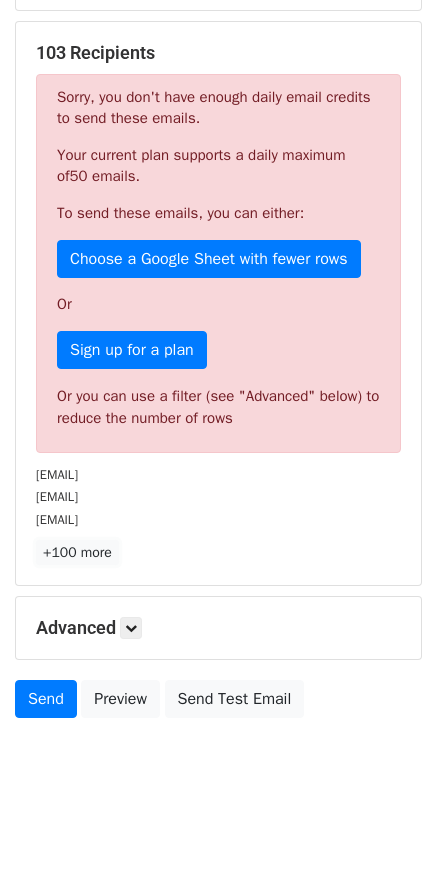 click on "+100 more" 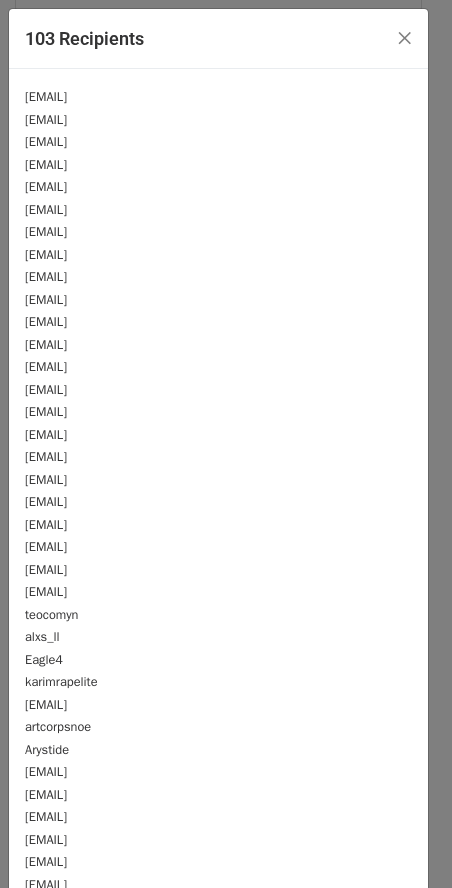 click on "noe.generaption@gmail.com" 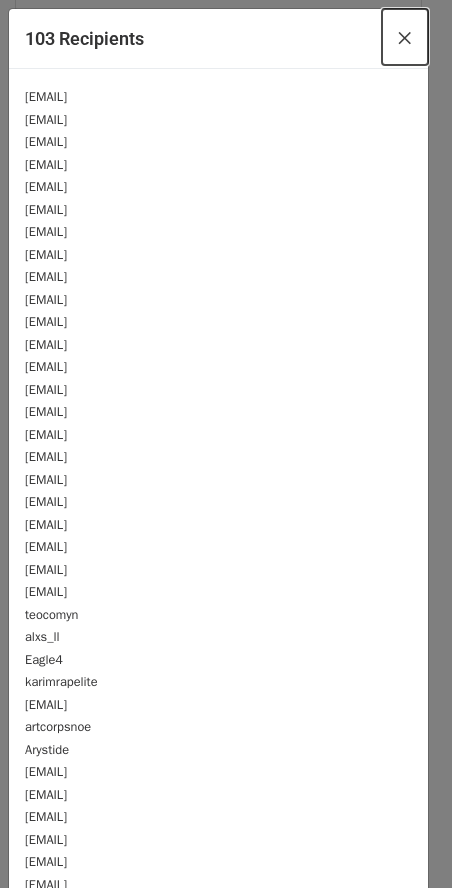 click on "×" 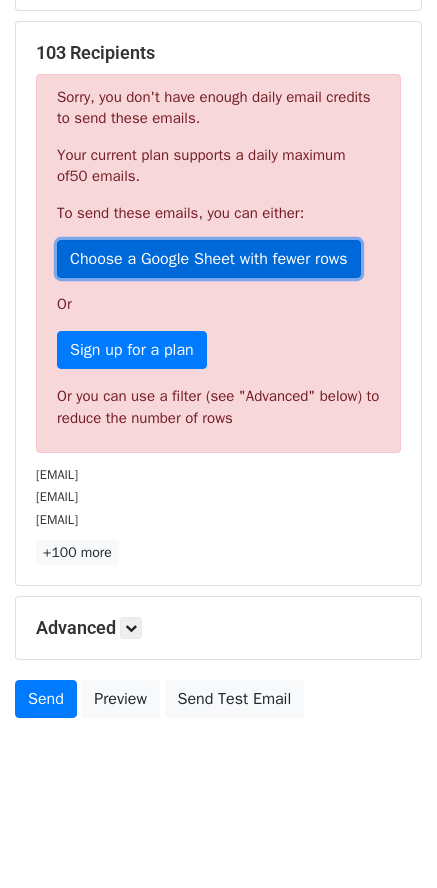 click on "Choose a Google Sheet with fewer rows" 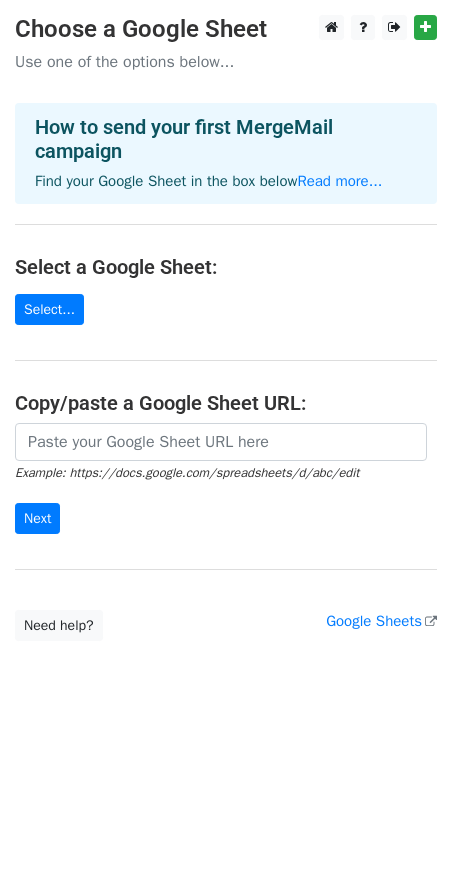 scroll, scrollTop: 0, scrollLeft: 0, axis: both 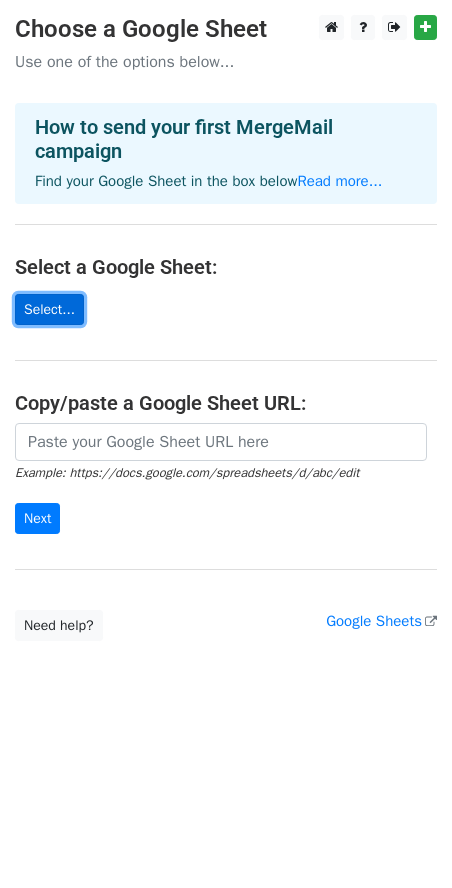 click on "Select..." at bounding box center (49, 309) 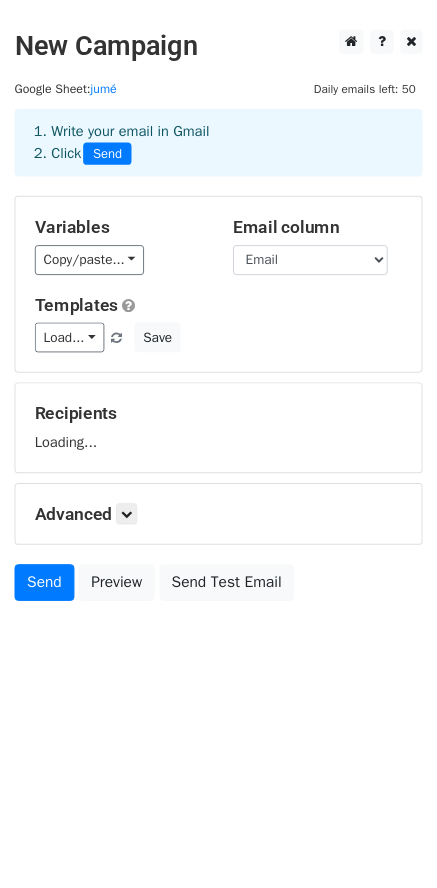 scroll, scrollTop: 0, scrollLeft: 0, axis: both 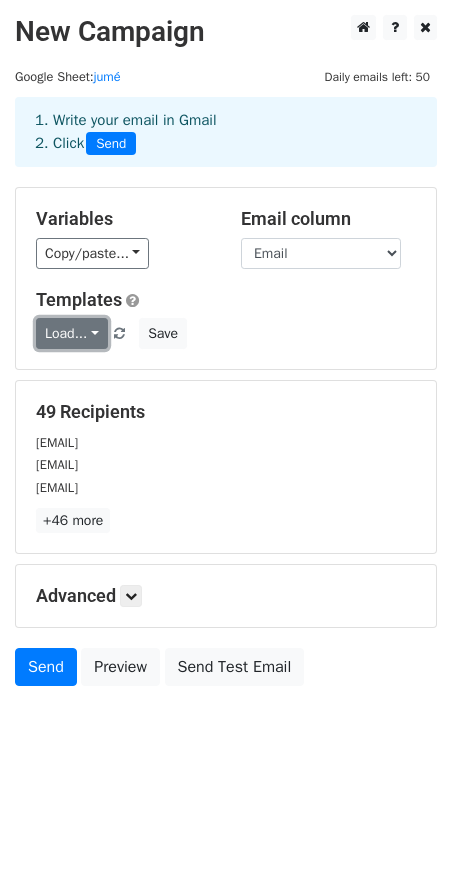 click on "Load..." 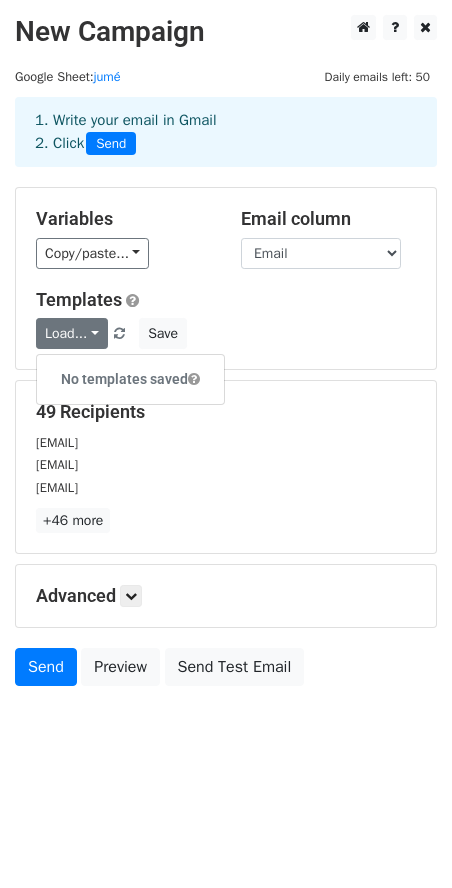 click on "Load...
No templates saved
Save" 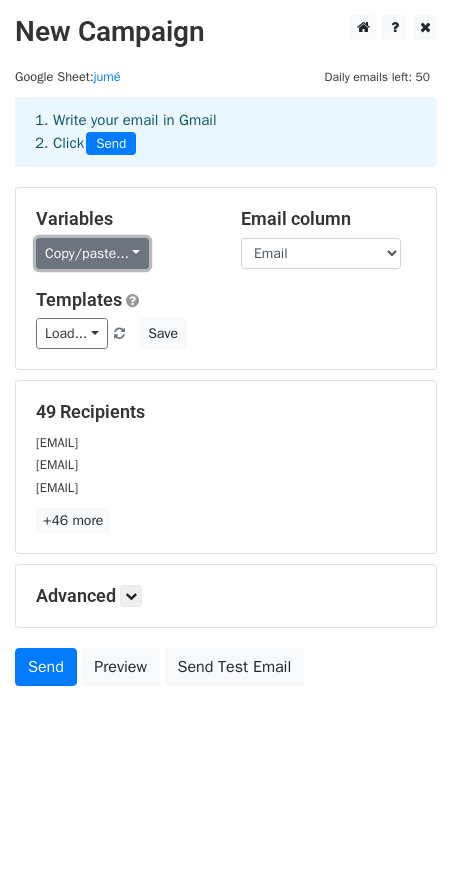 click on "Copy/paste..." 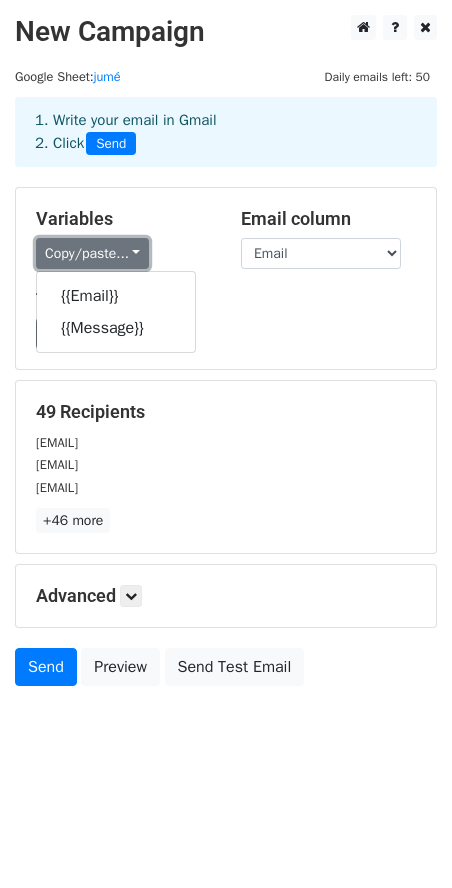 click on "Copy/paste..." 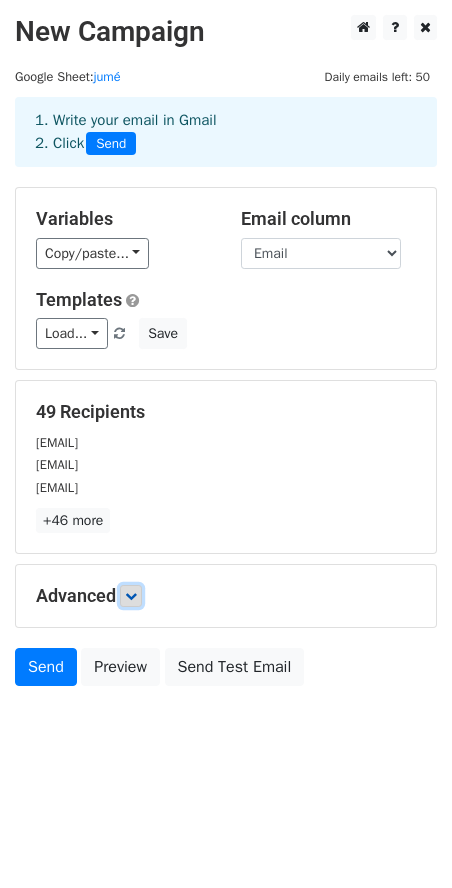 click 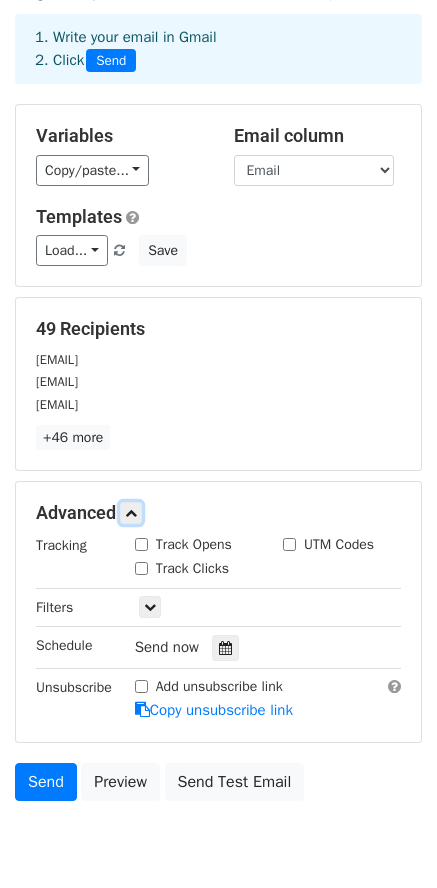 scroll, scrollTop: 100, scrollLeft: 0, axis: vertical 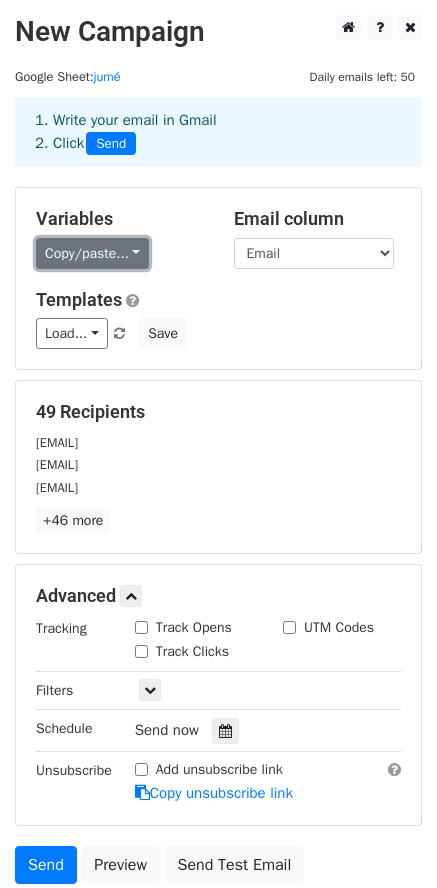 click on "Copy/paste..." 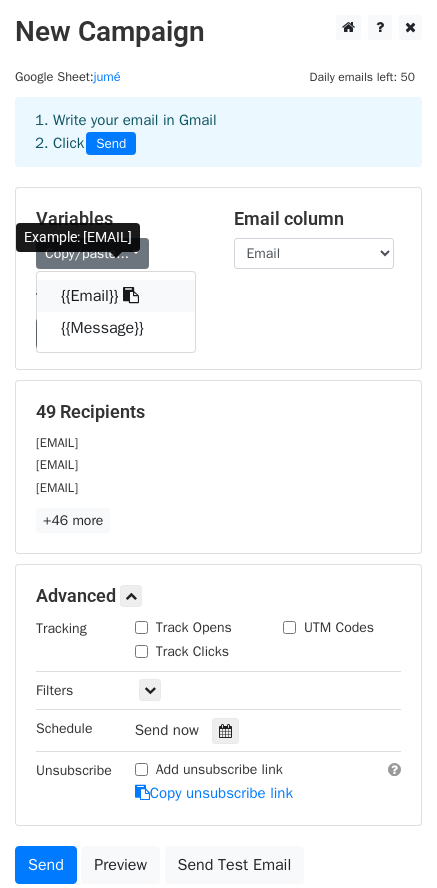 click on "{{Email}}" 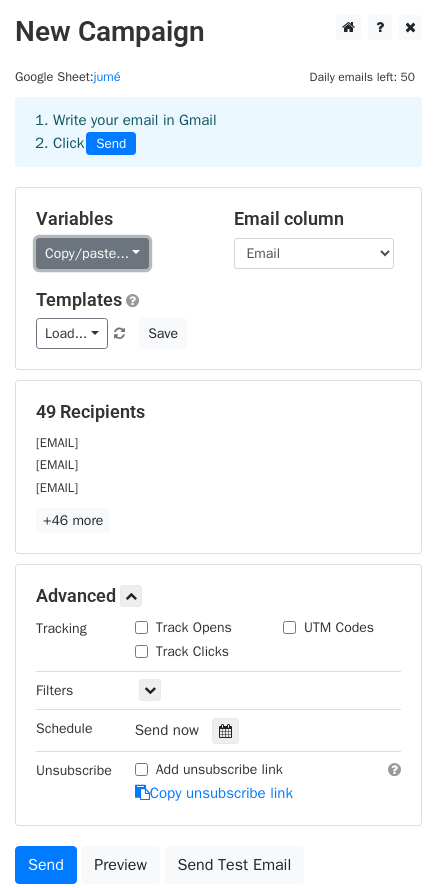 click on "Copy/paste..." 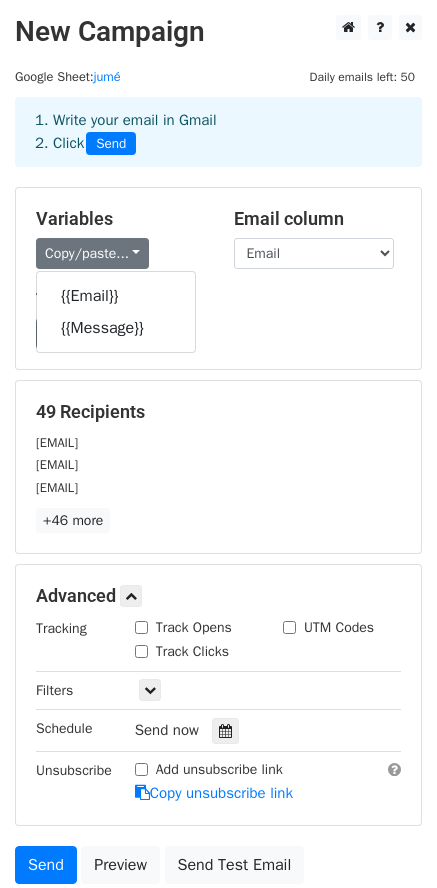 click on "Variables" 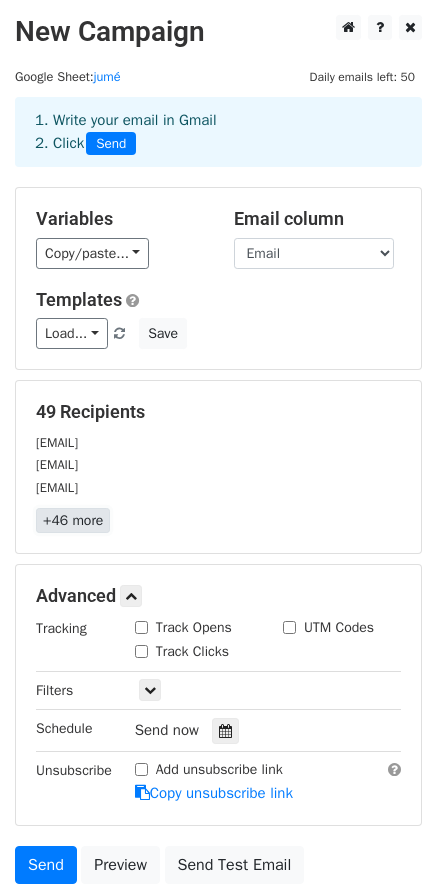 click on "+46 more" 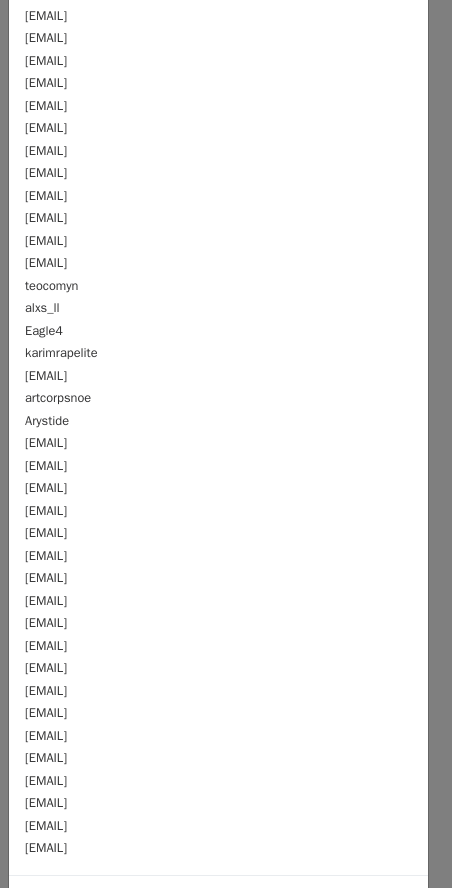 scroll, scrollTop: 396, scrollLeft: 0, axis: vertical 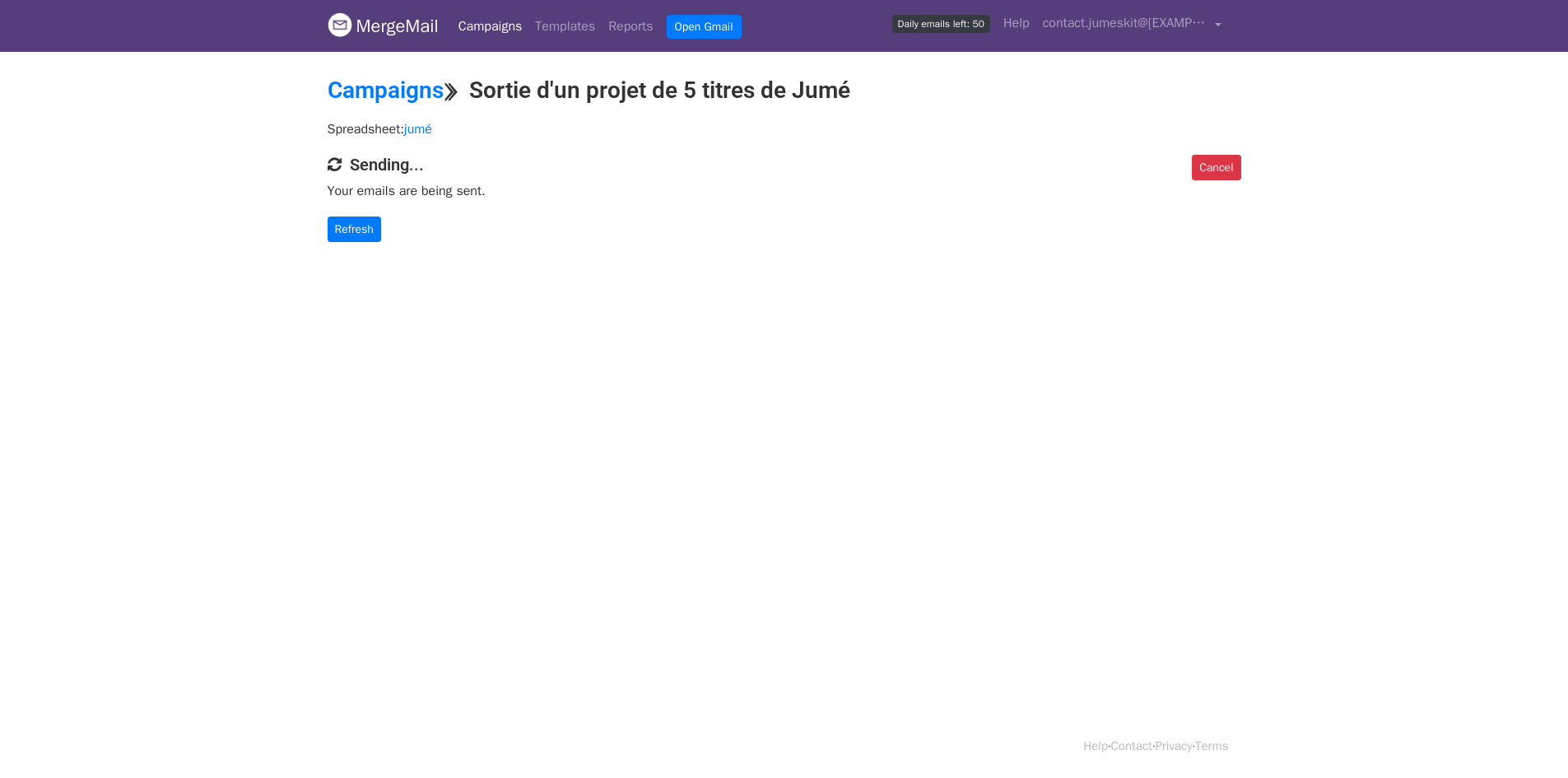 click on "MergeMail
Campaigns
Templates
Reports
Open Gmail
Daily emails left: 50
Help
contact.jumeskit@gmail.com
Account
Unsubscribes
Integrations
Notification Settings
Sign out
New Features
You're all caught up!
Scheduled Campaigns
Schedule your emails to be sent later.
Read more
Account Reports
View reports across all of your campaigns to find highly-engaged recipients and to see which templates and campaigns have the most clicks and opens.
Read more
View my reports
Template Editor
Create beautiful emails using our powerful template editor.
Read more
View my templates
Campaigns
⟫
Sortie d'un projet de 5 titres de Jumé
Spreadsheet:
jumé
Cancel
Sending...
Your emails are being sent.
Refresh
Help
·
Contact
·
Privacy
·" at bounding box center (784, 154) 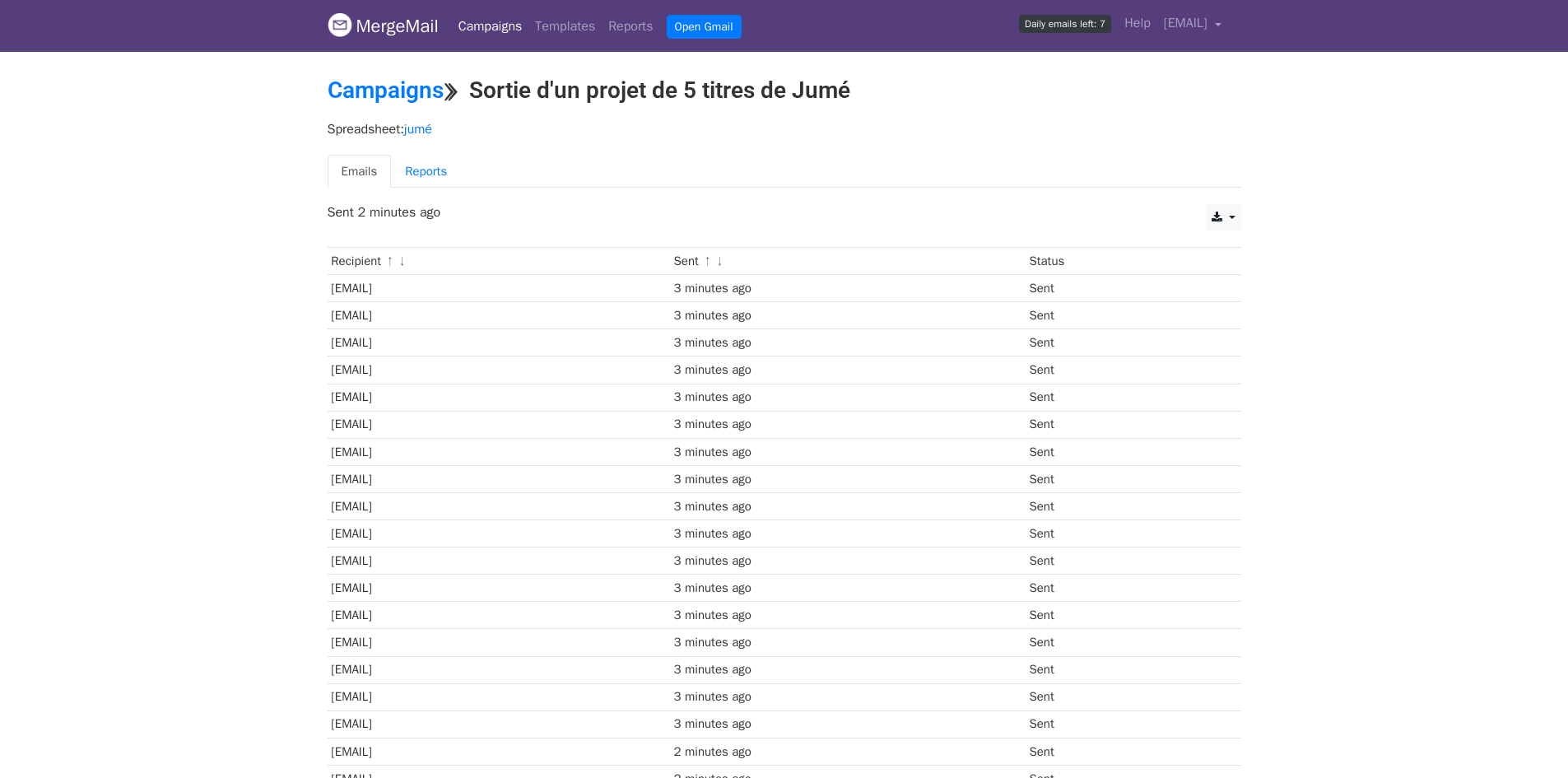 scroll, scrollTop: 0, scrollLeft: 0, axis: both 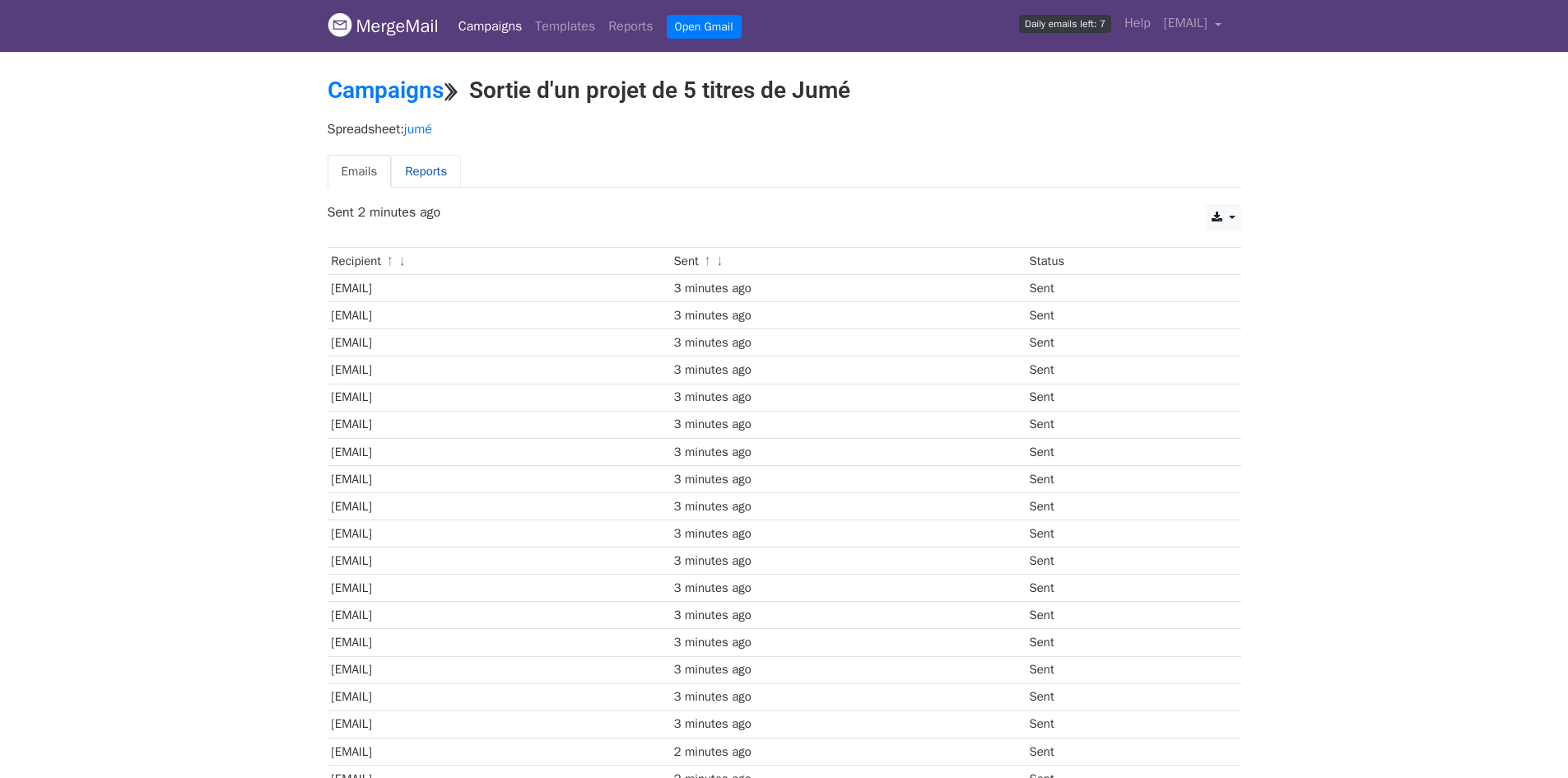 click on "Reports" at bounding box center [426, 171] 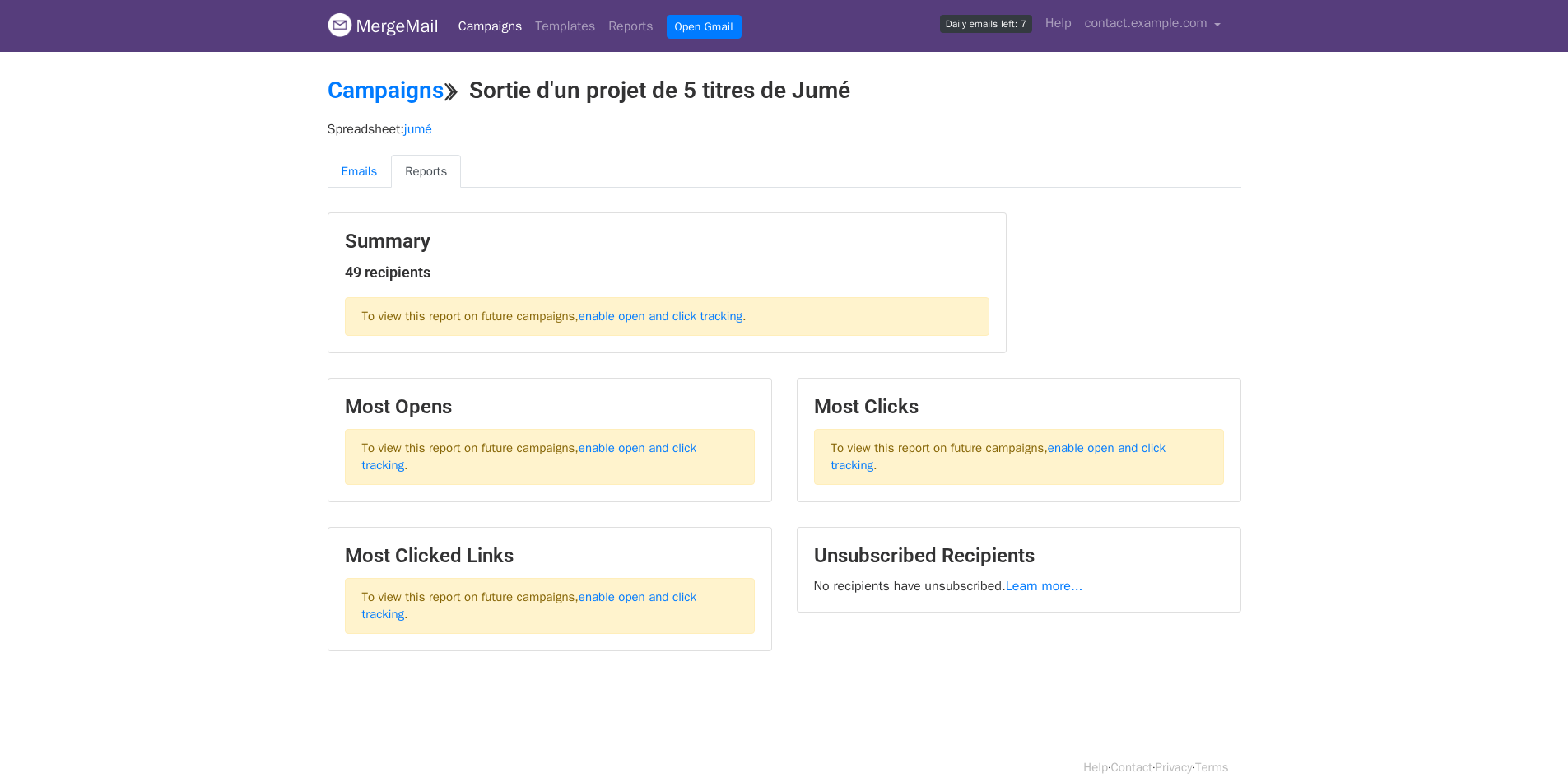 scroll, scrollTop: 0, scrollLeft: 0, axis: both 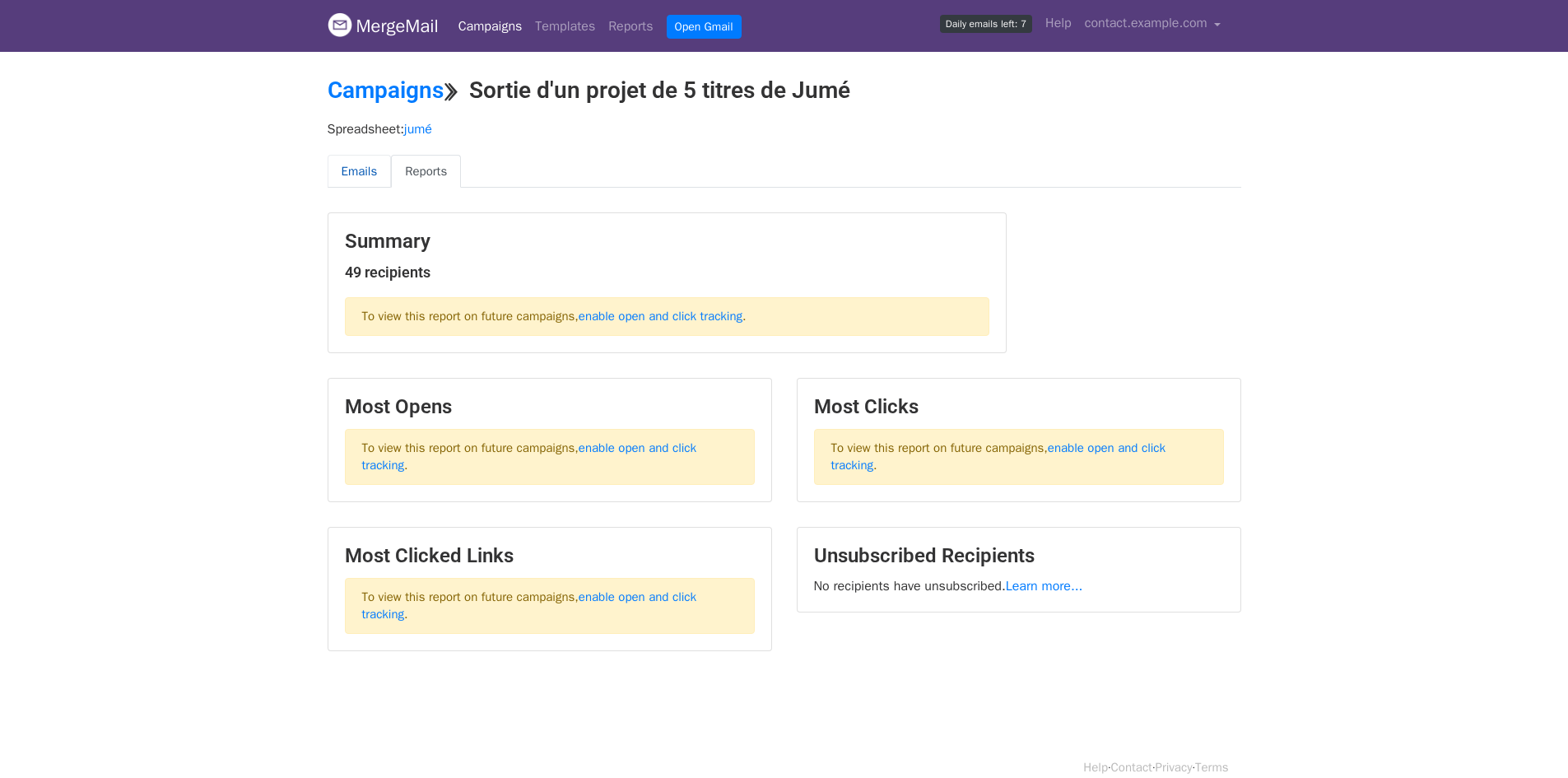 click on "Emails" at bounding box center (360, 171) 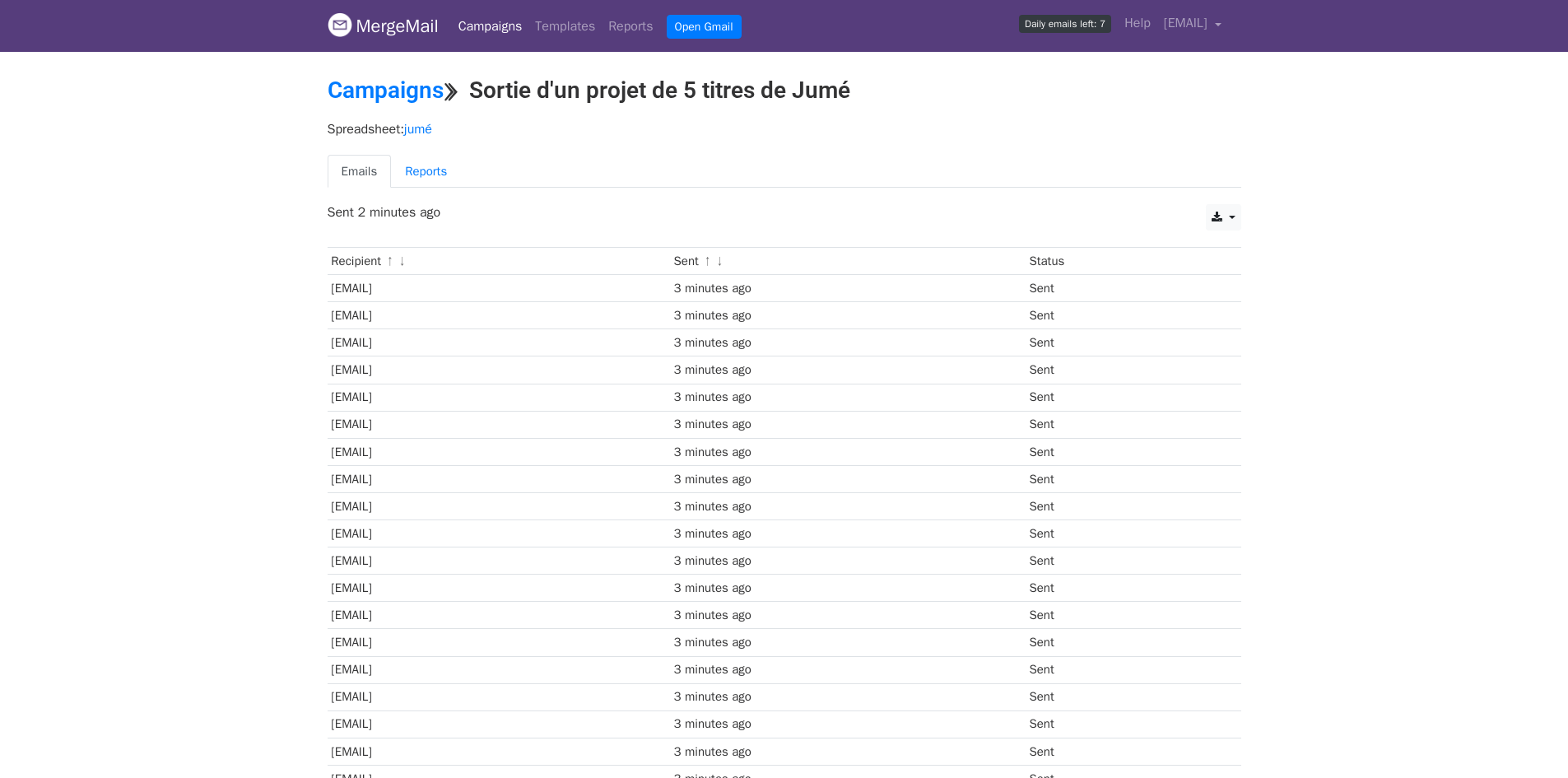 scroll, scrollTop: 0, scrollLeft: 0, axis: both 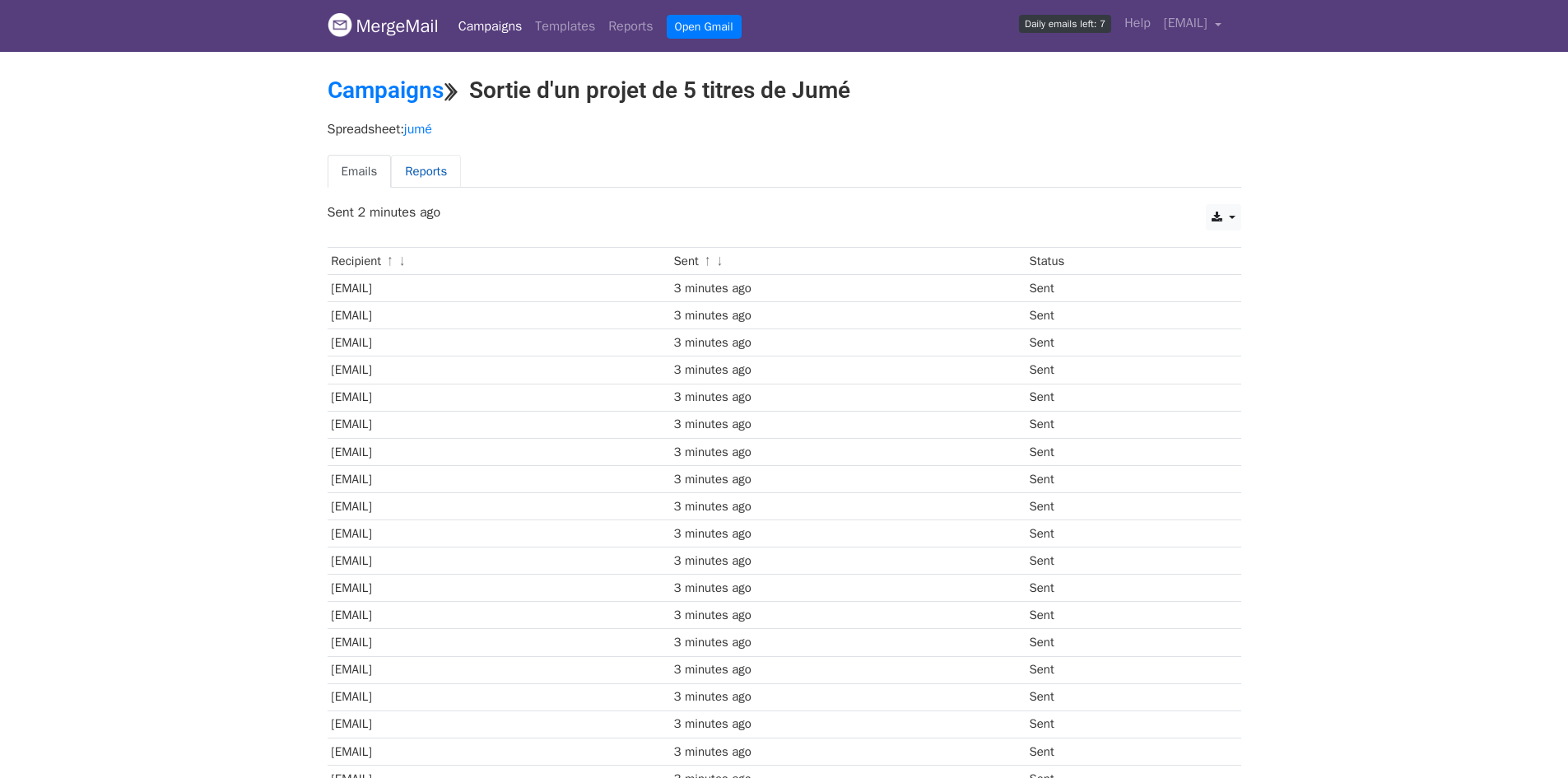 click on "Reports" at bounding box center [426, 171] 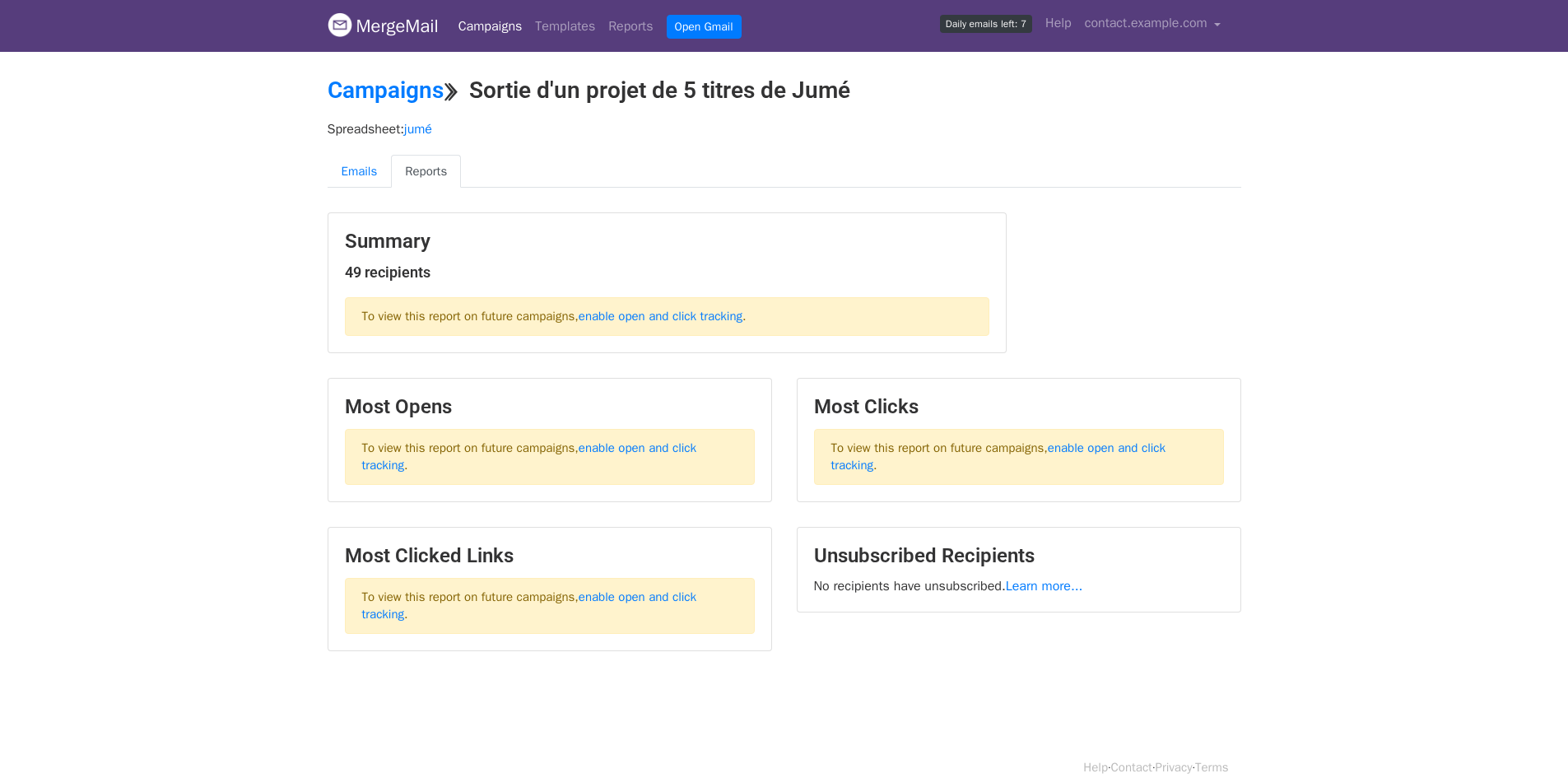 scroll, scrollTop: 0, scrollLeft: 0, axis: both 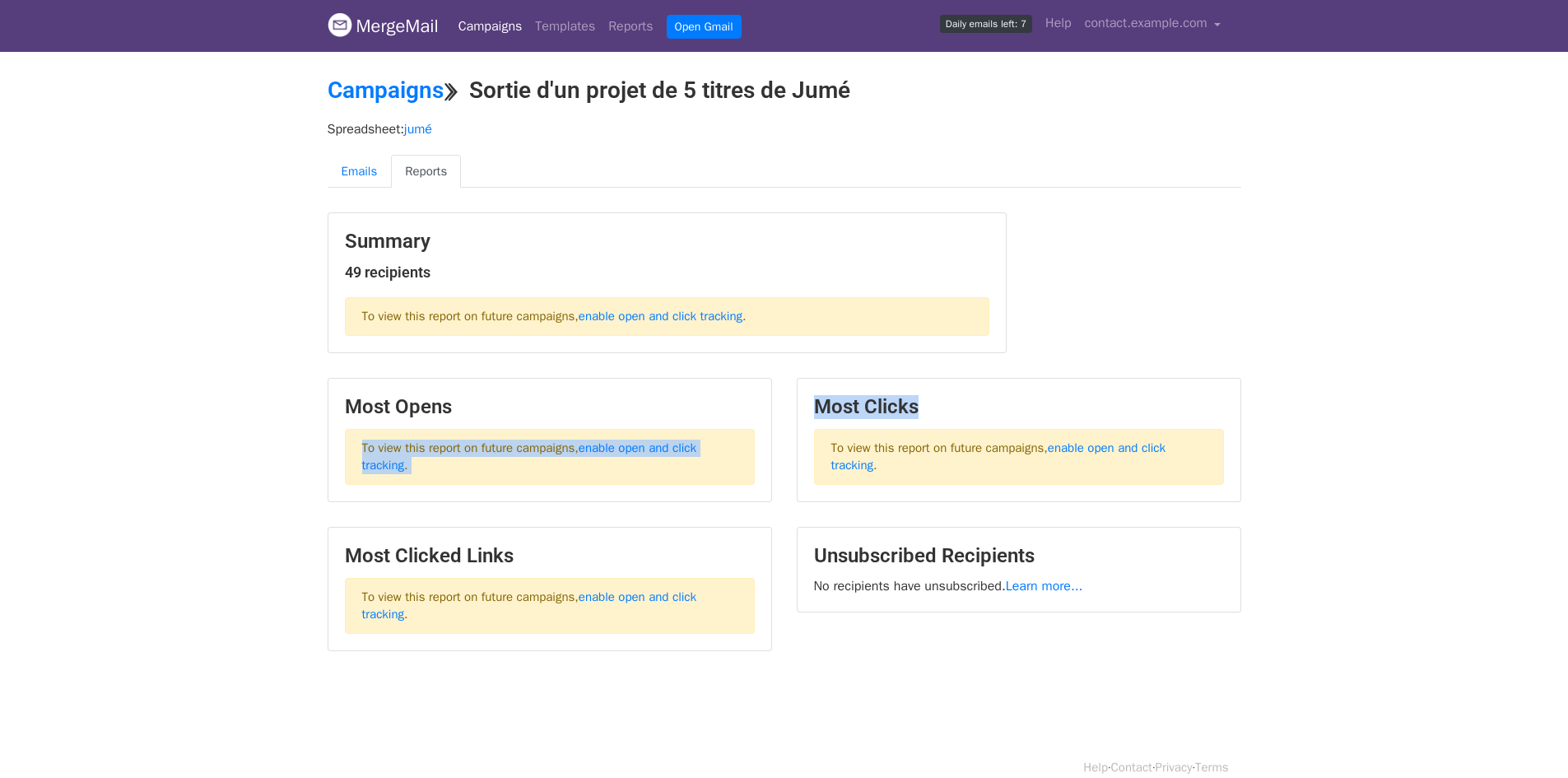 drag, startPoint x: 906, startPoint y: 396, endPoint x: 781, endPoint y: 391, distance: 125.09996 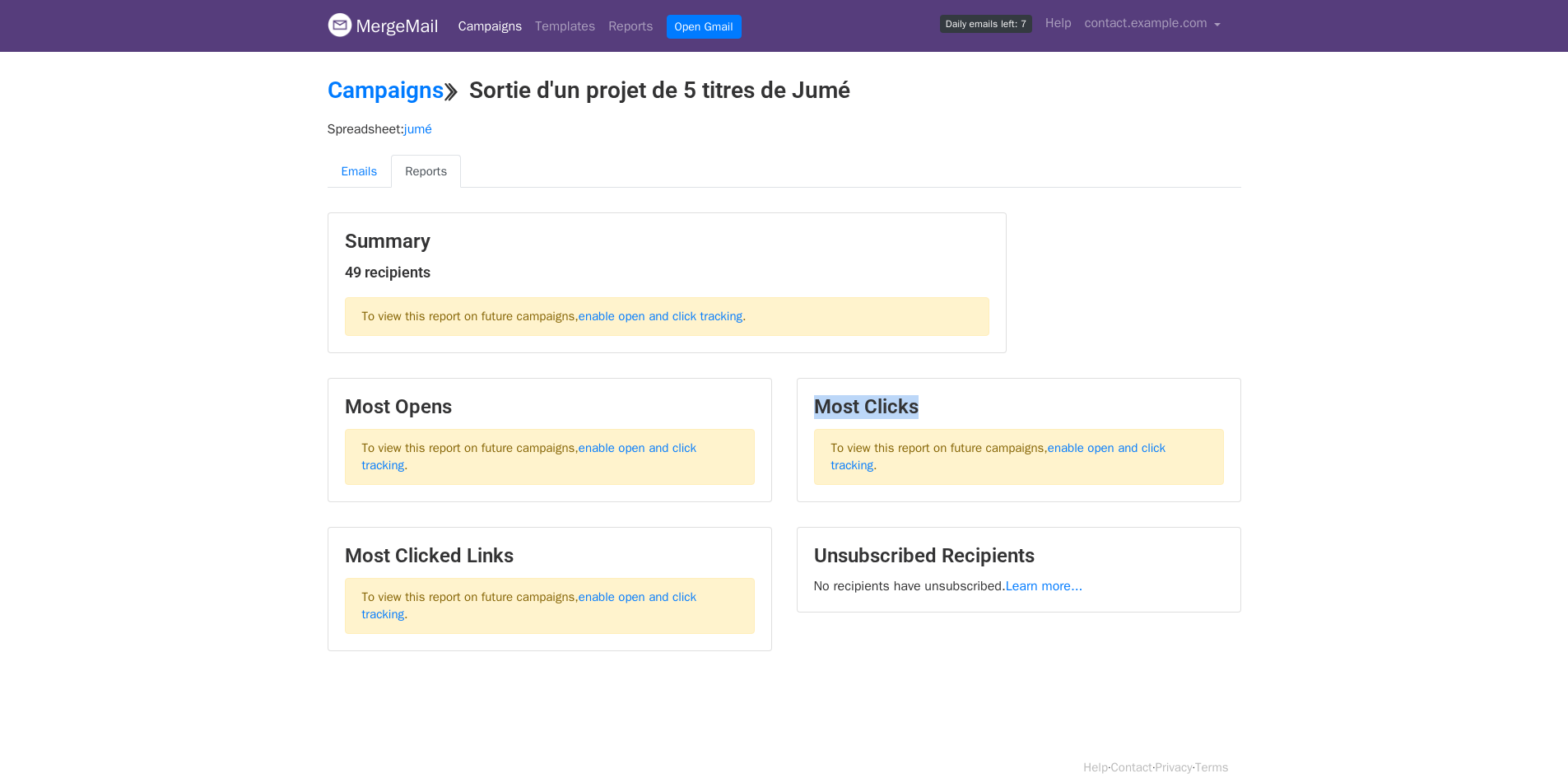 drag, startPoint x: 835, startPoint y: 407, endPoint x: 955, endPoint y: 401, distance: 120.14991 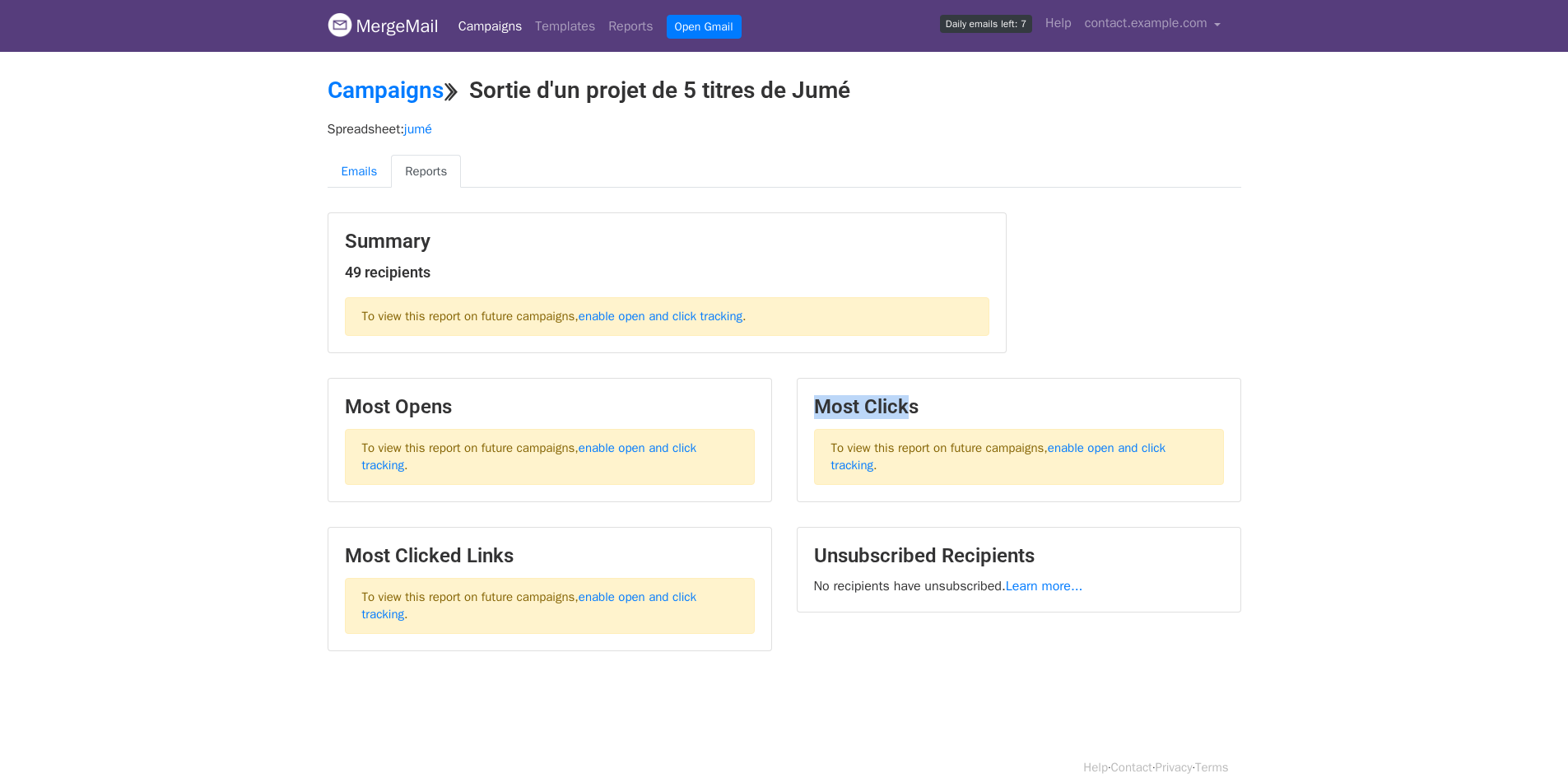 click on "Most Clicks
To view this report on future campaigns,  enable open and click tracking ." at bounding box center (1019, 440) 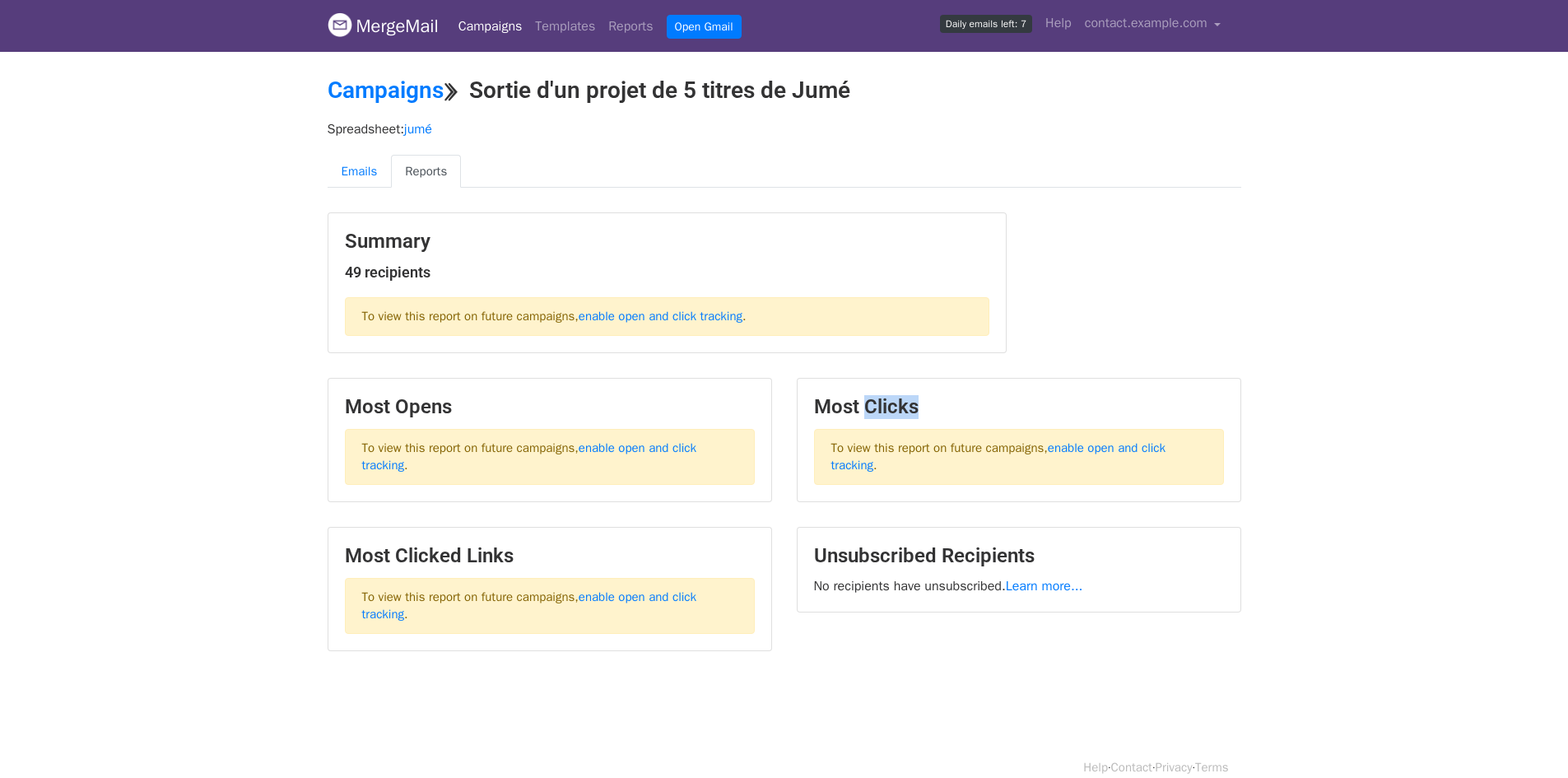 click on "Most Clicks" at bounding box center [1019, 407] 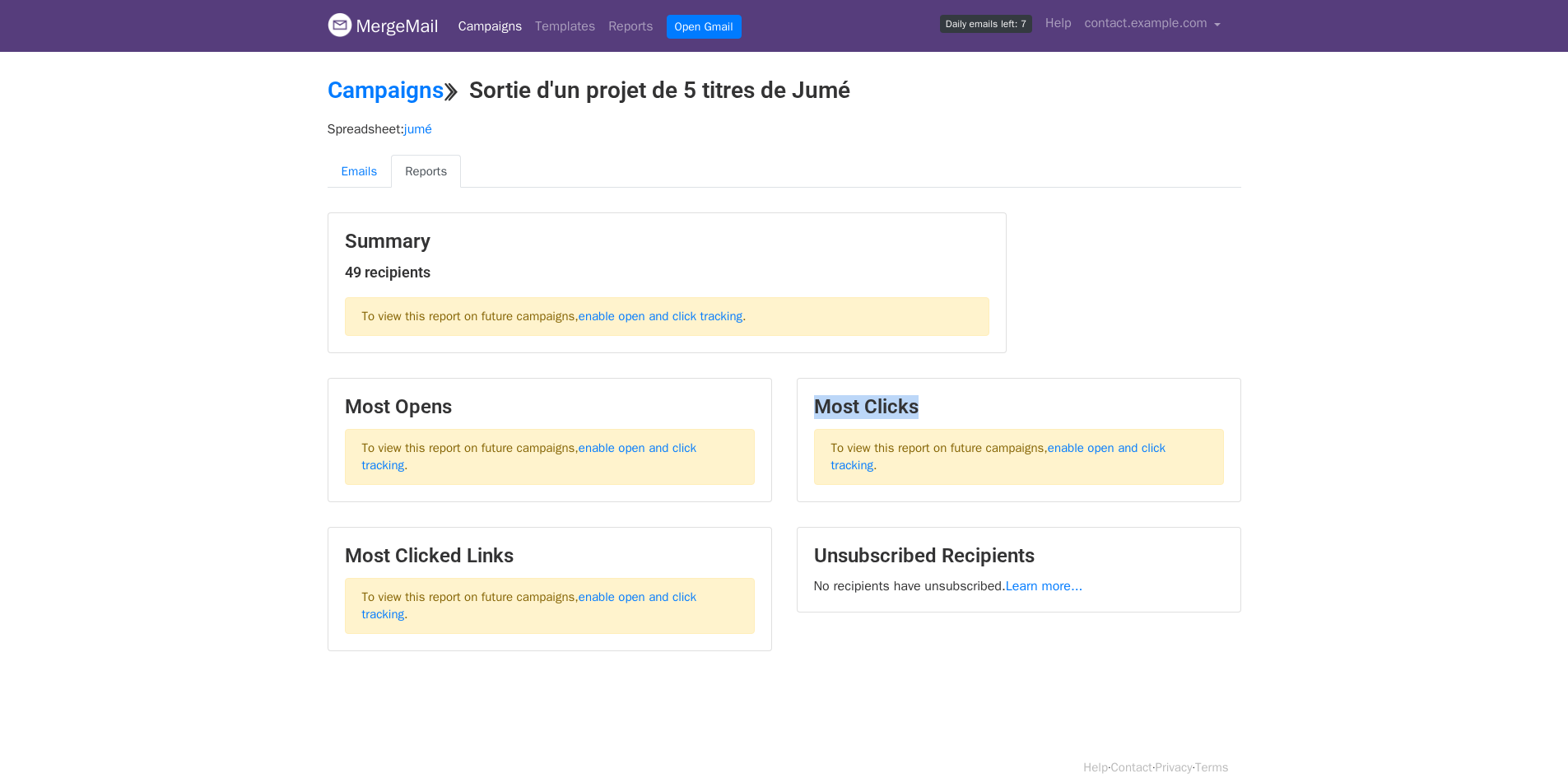 drag, startPoint x: 808, startPoint y: 409, endPoint x: 1022, endPoint y: 408, distance: 214.00234 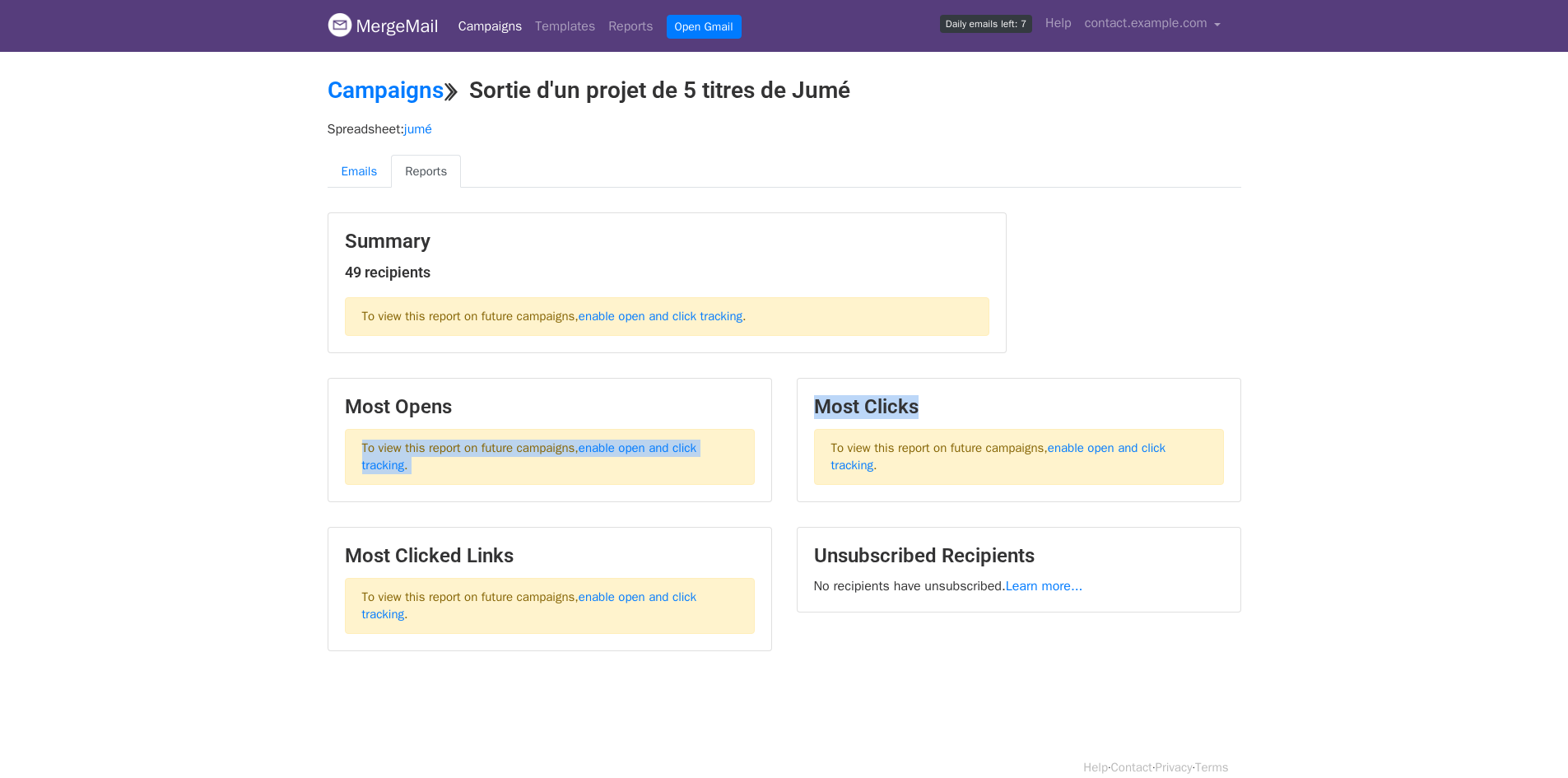drag, startPoint x: 798, startPoint y: 410, endPoint x: 742, endPoint y: 395, distance: 57.97413 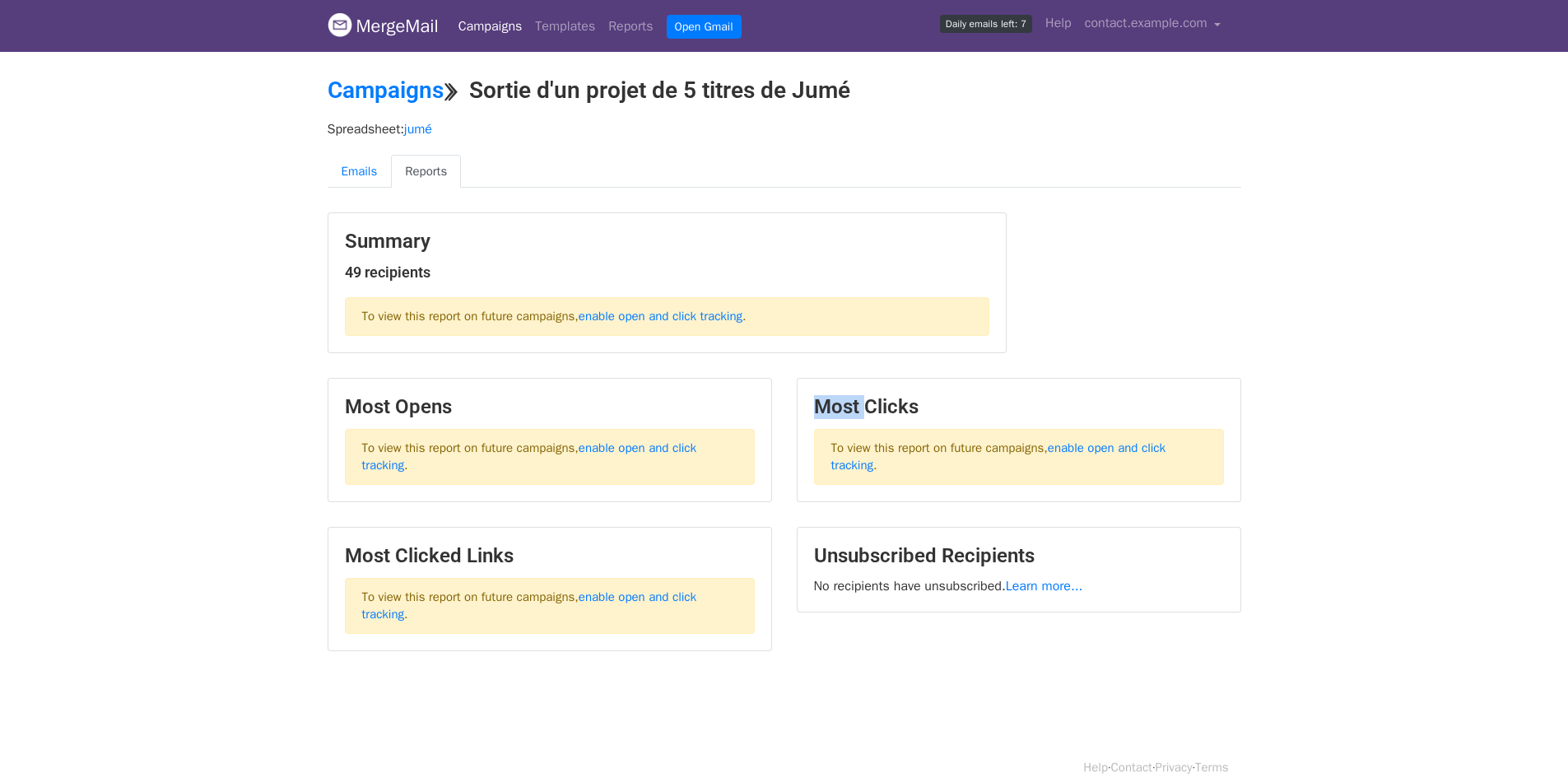 click on "Most Clicks" at bounding box center [1019, 407] 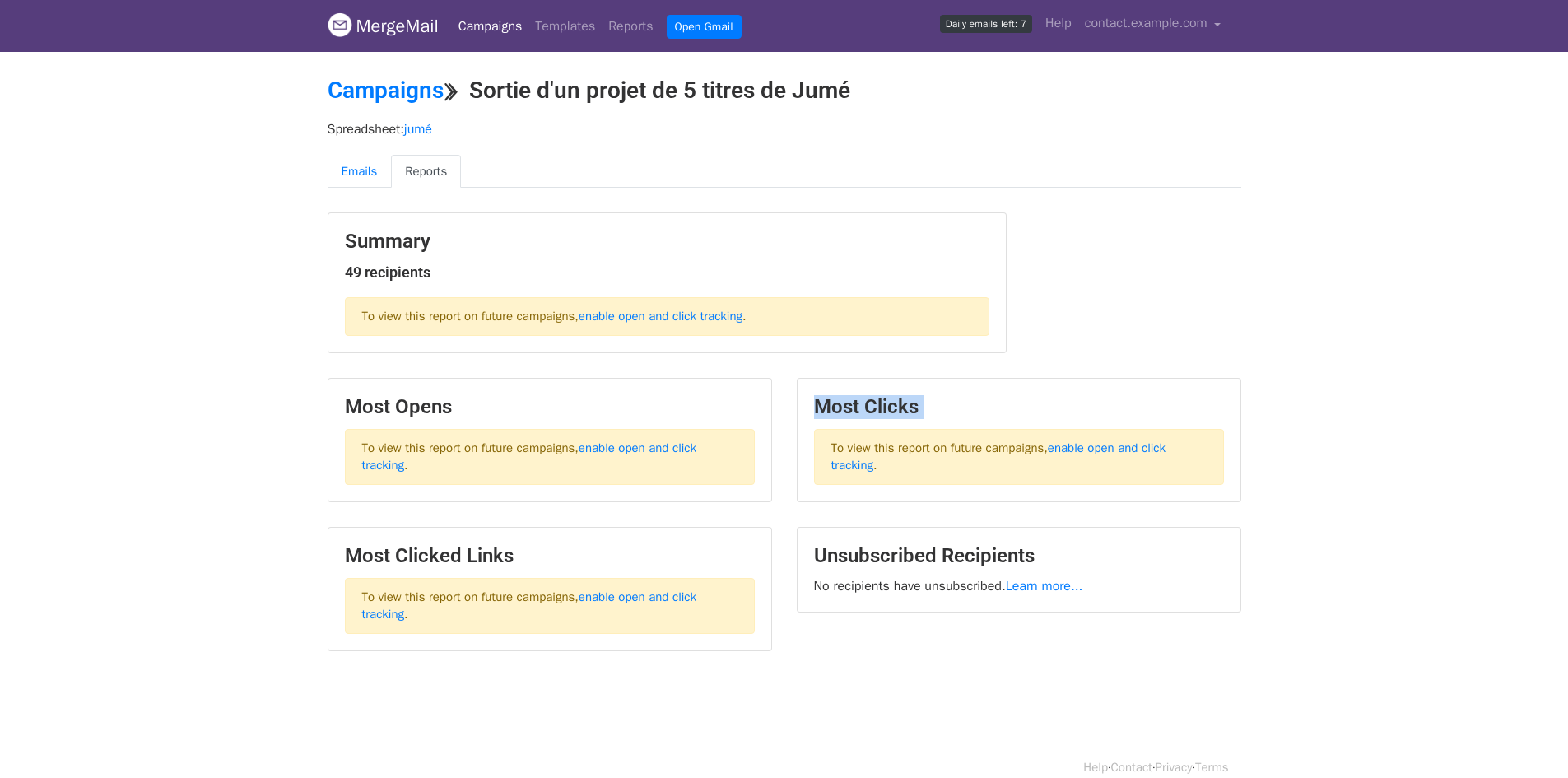 click on "Most Clicks" at bounding box center (1019, 407) 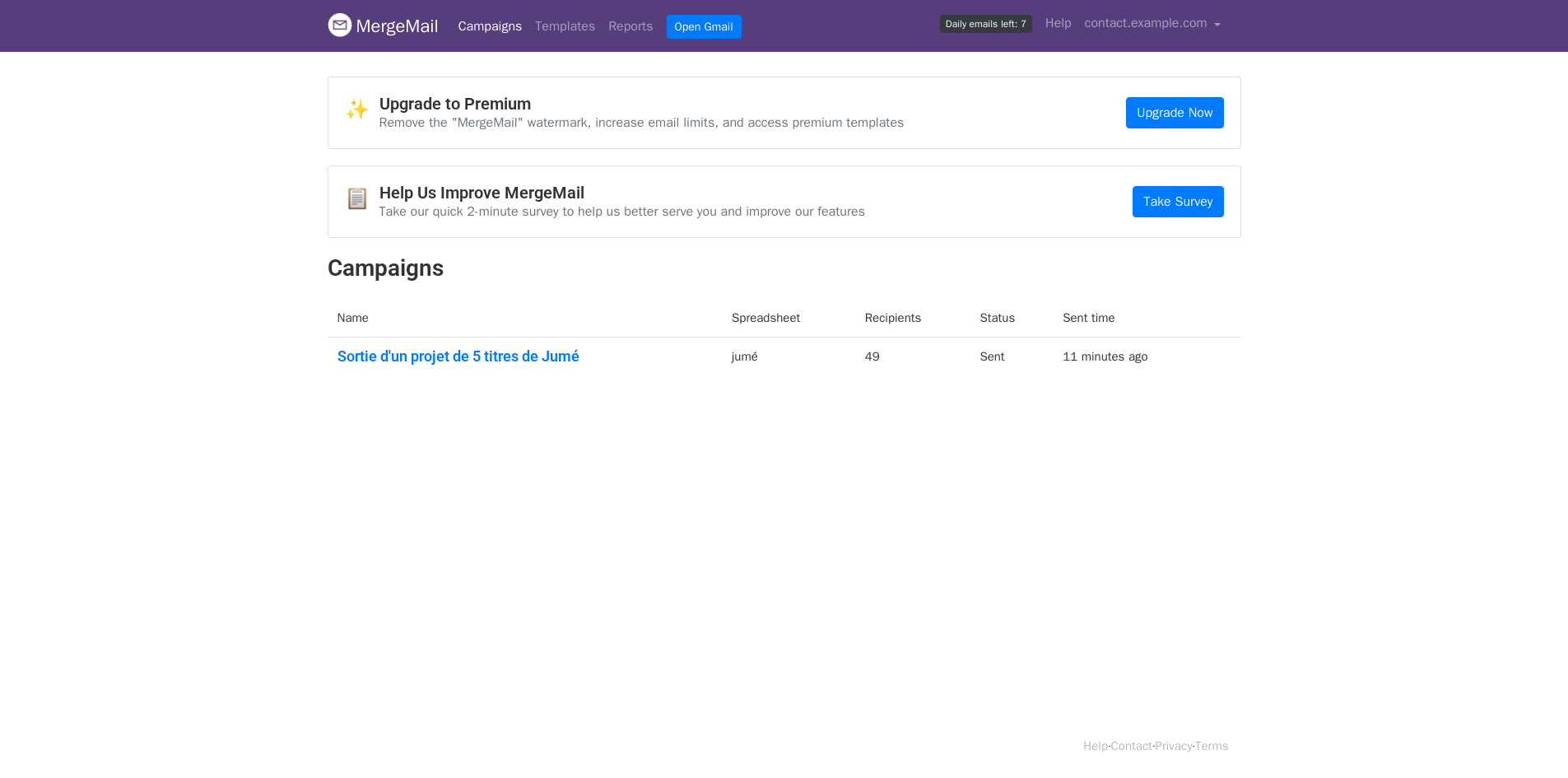 scroll, scrollTop: 0, scrollLeft: 0, axis: both 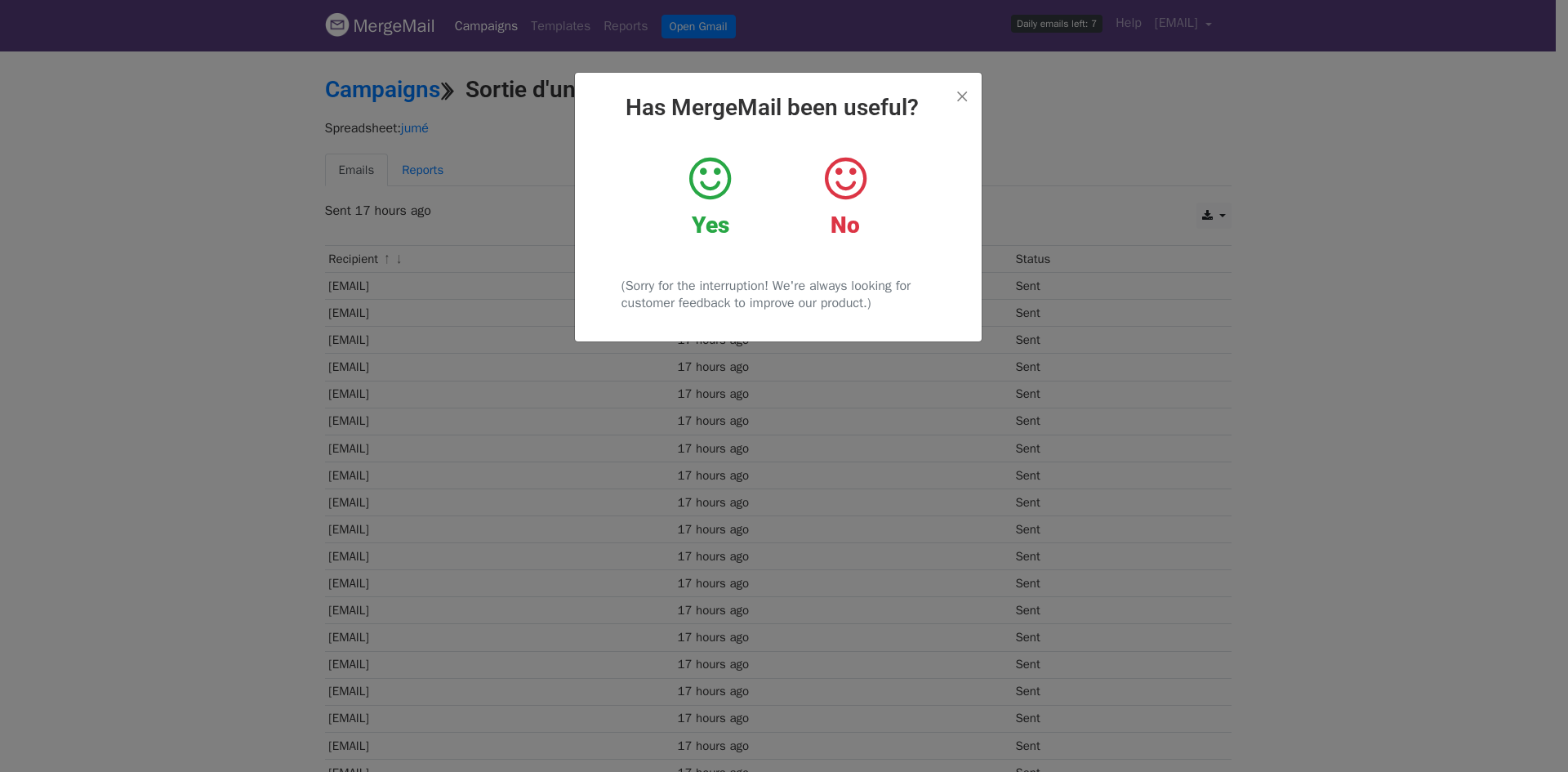 click on "×
Has MergeMail been useful?
Yes
No
(Sorry for the interruption! We're always looking for customer feedback to improve our product.)" at bounding box center [778, 207] 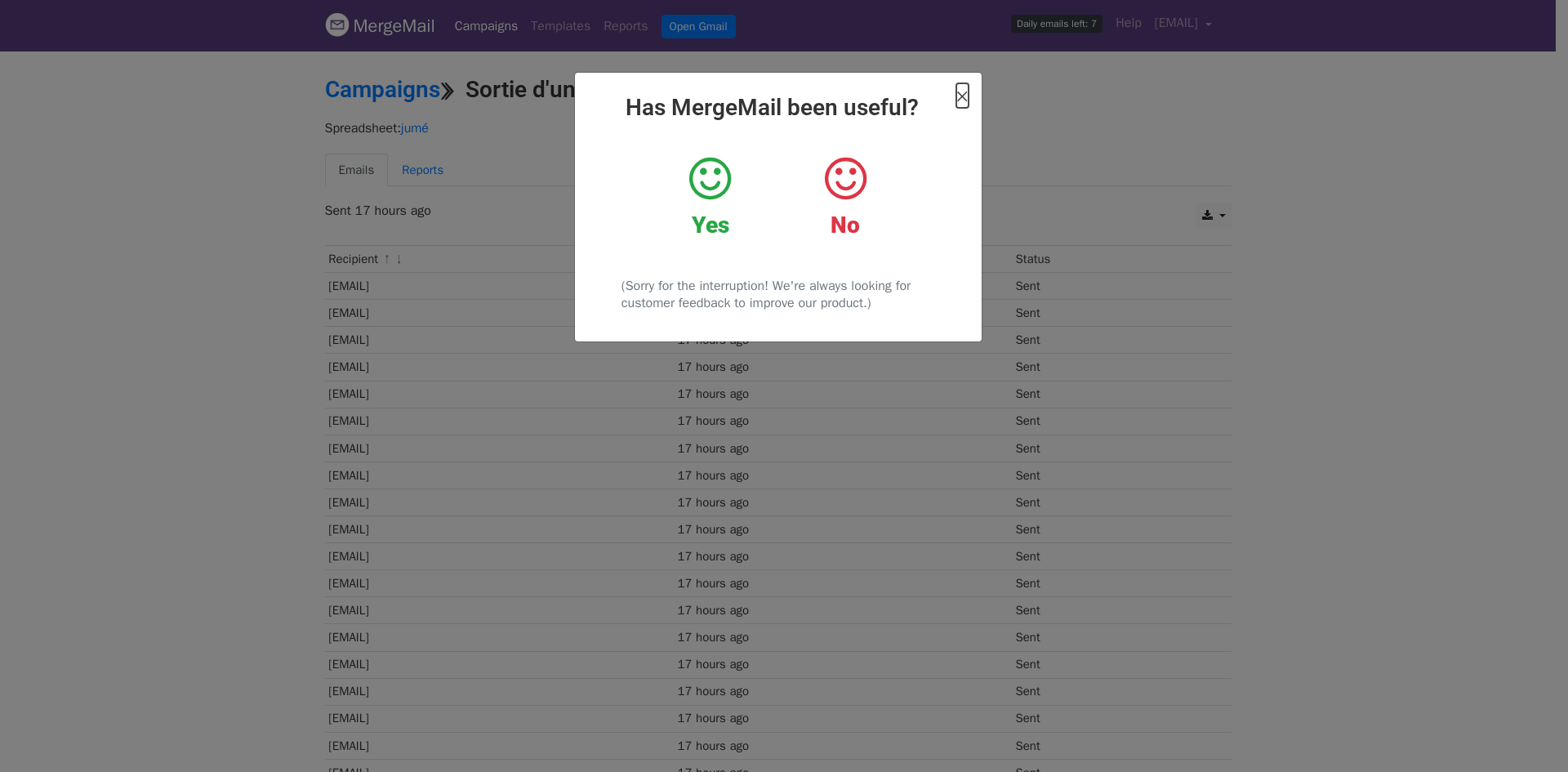 click on "×" at bounding box center [962, 96] 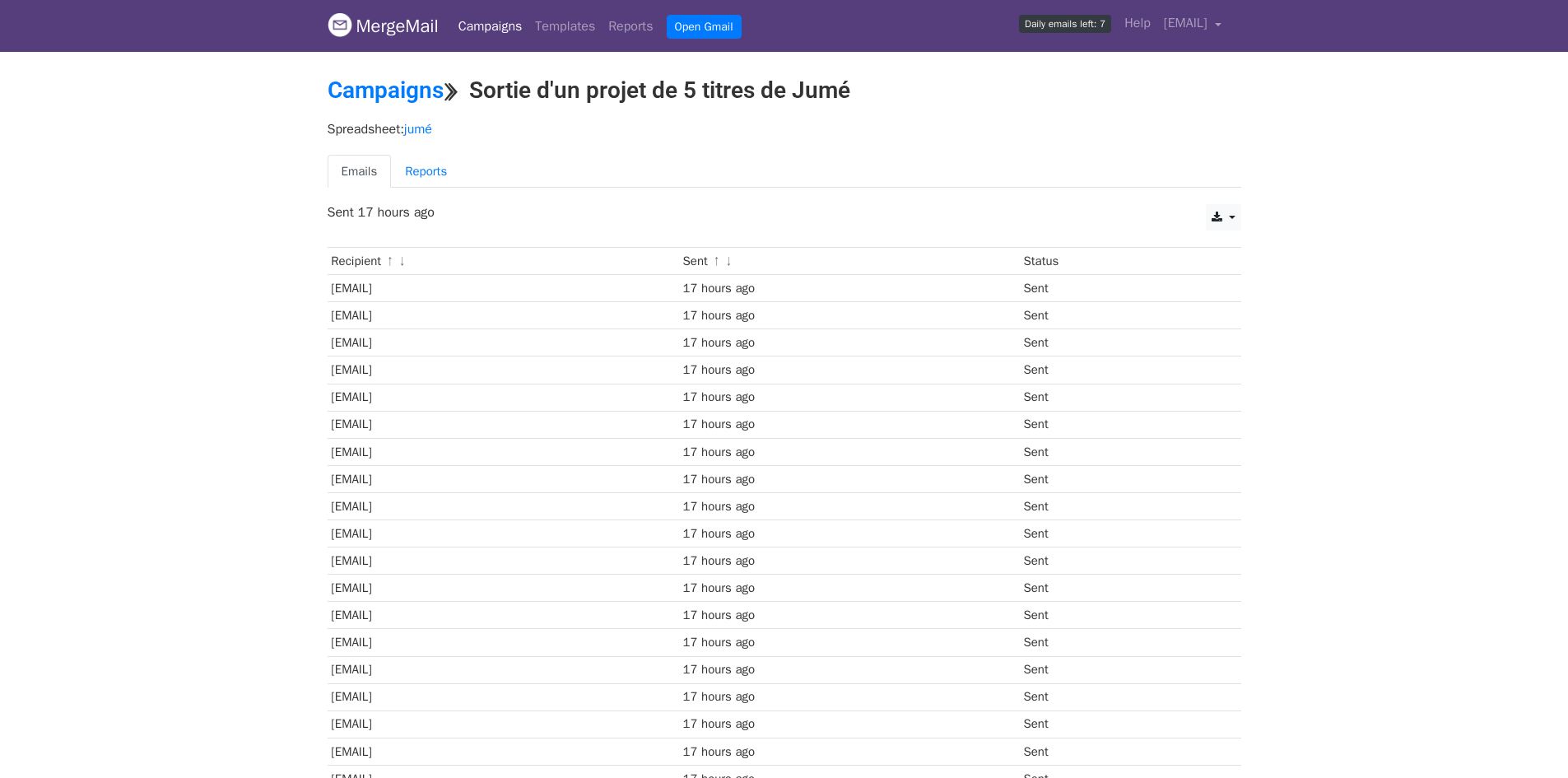 click on "Daily emails left: 7" at bounding box center (1065, 24) 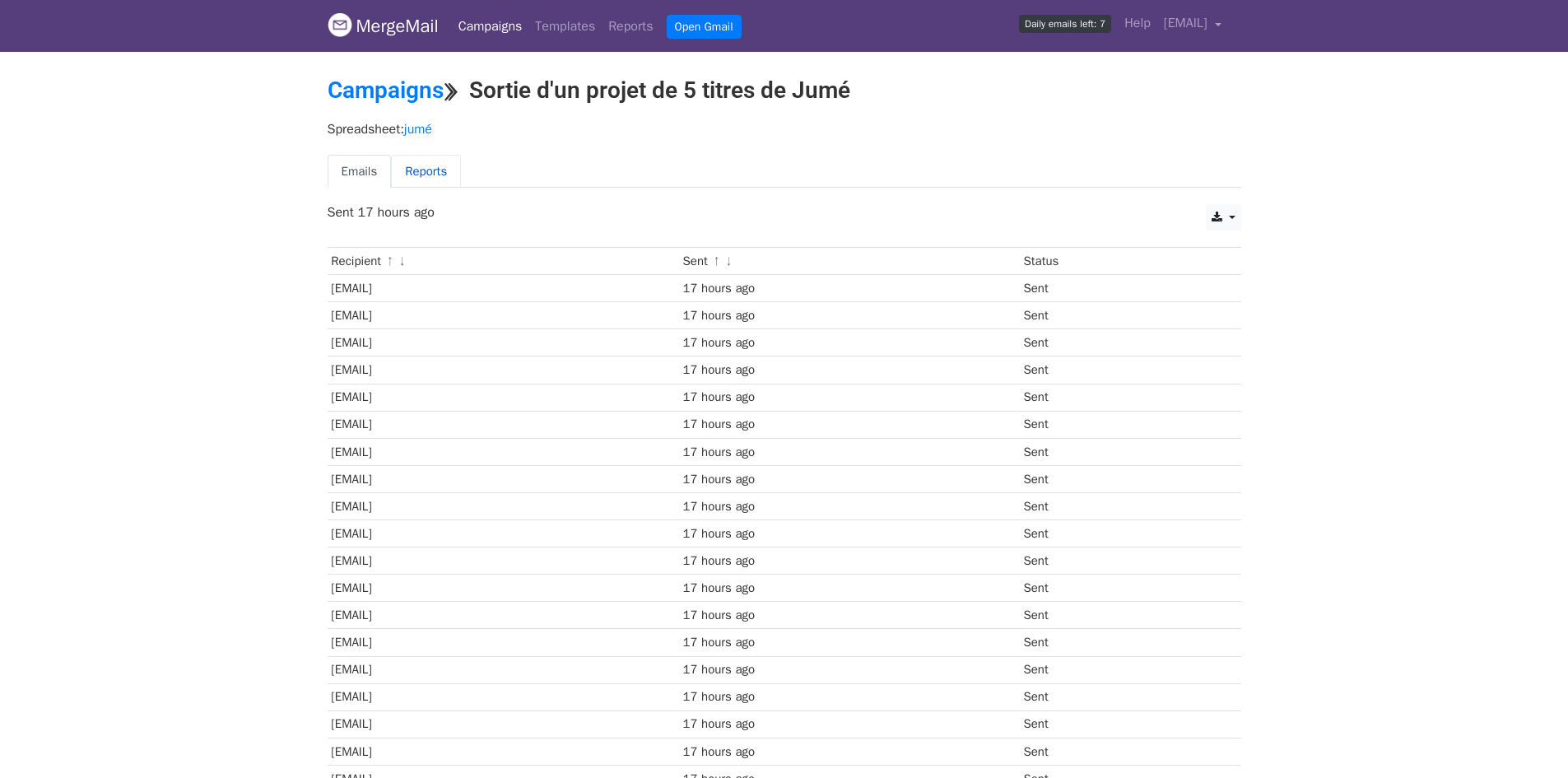 click on "Reports" at bounding box center [426, 171] 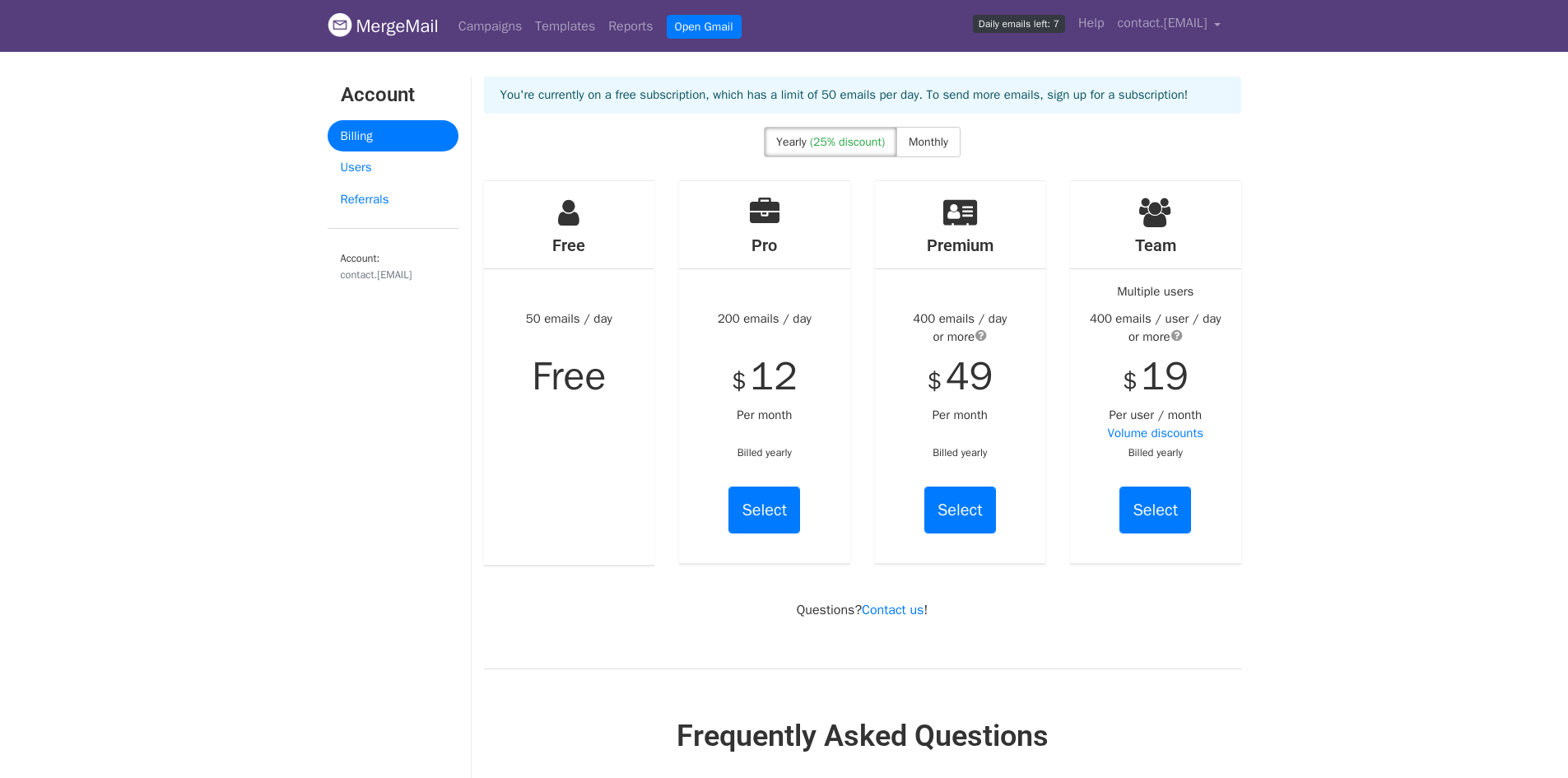 scroll, scrollTop: 0, scrollLeft: 0, axis: both 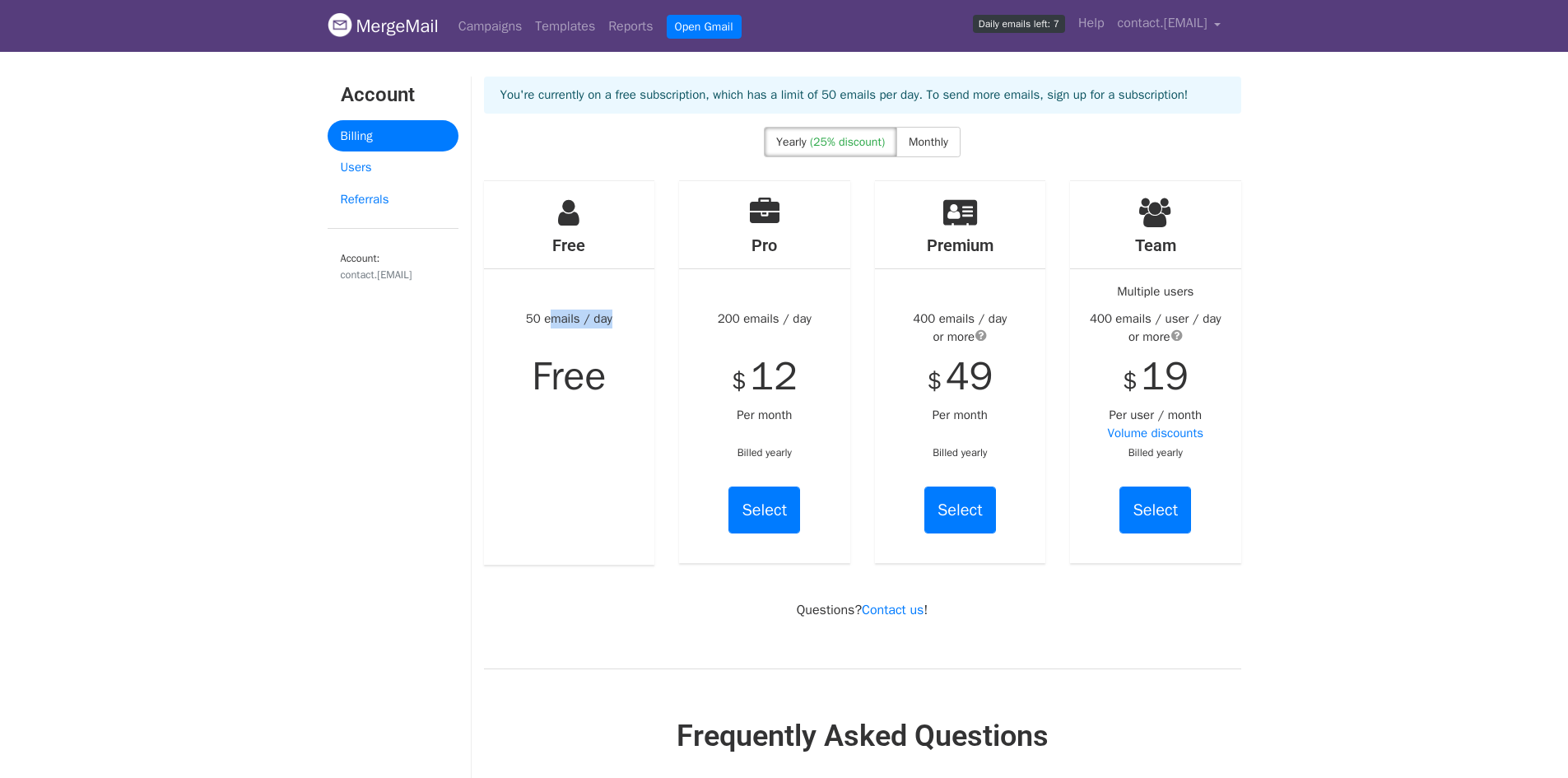 drag, startPoint x: 544, startPoint y: 314, endPoint x: 607, endPoint y: 316, distance: 63.03174 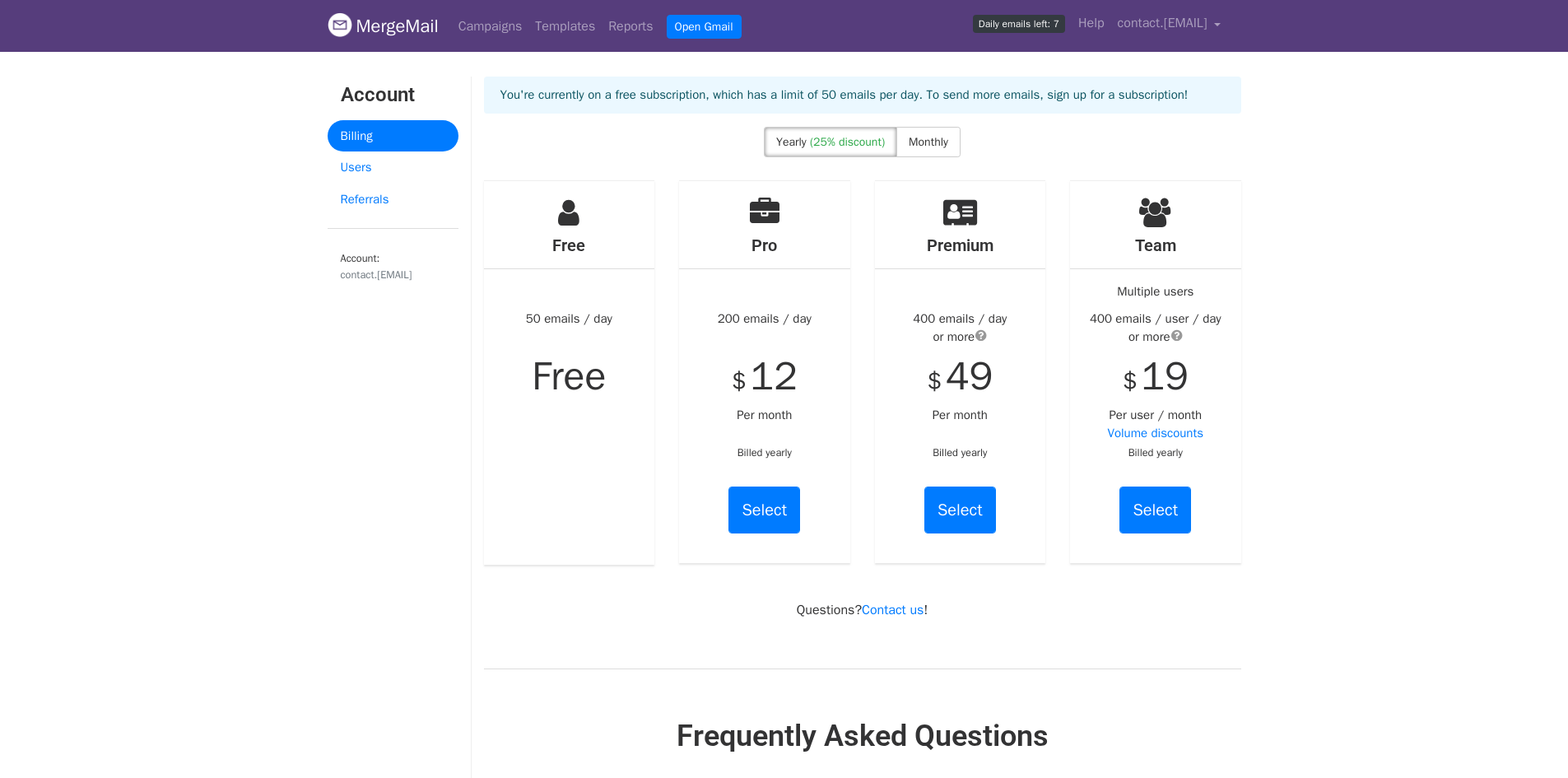 click on "Free
50
emails / day
Free" at bounding box center [570, 373] 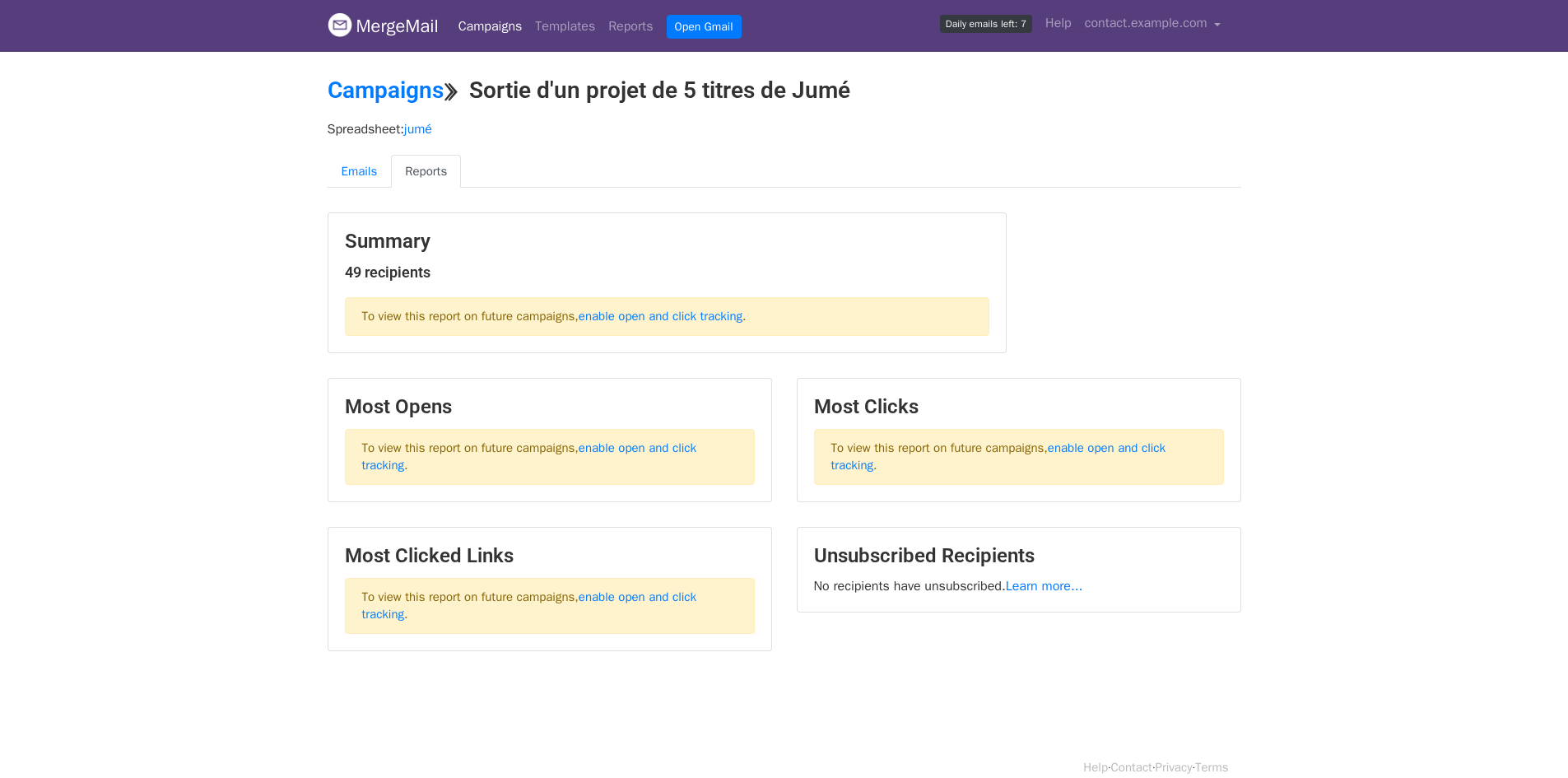 scroll, scrollTop: 0, scrollLeft: 0, axis: both 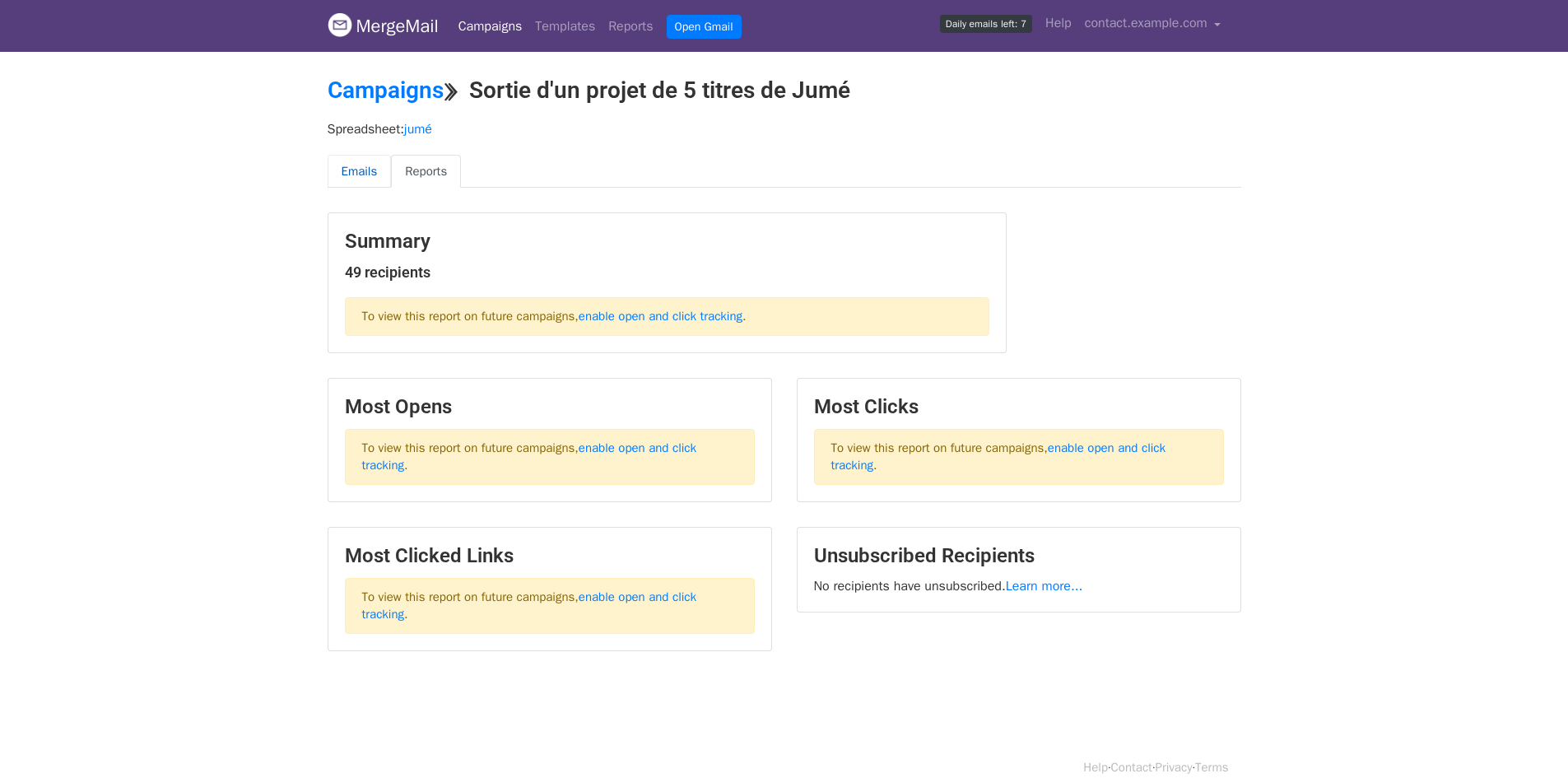 click on "Emails" at bounding box center [360, 171] 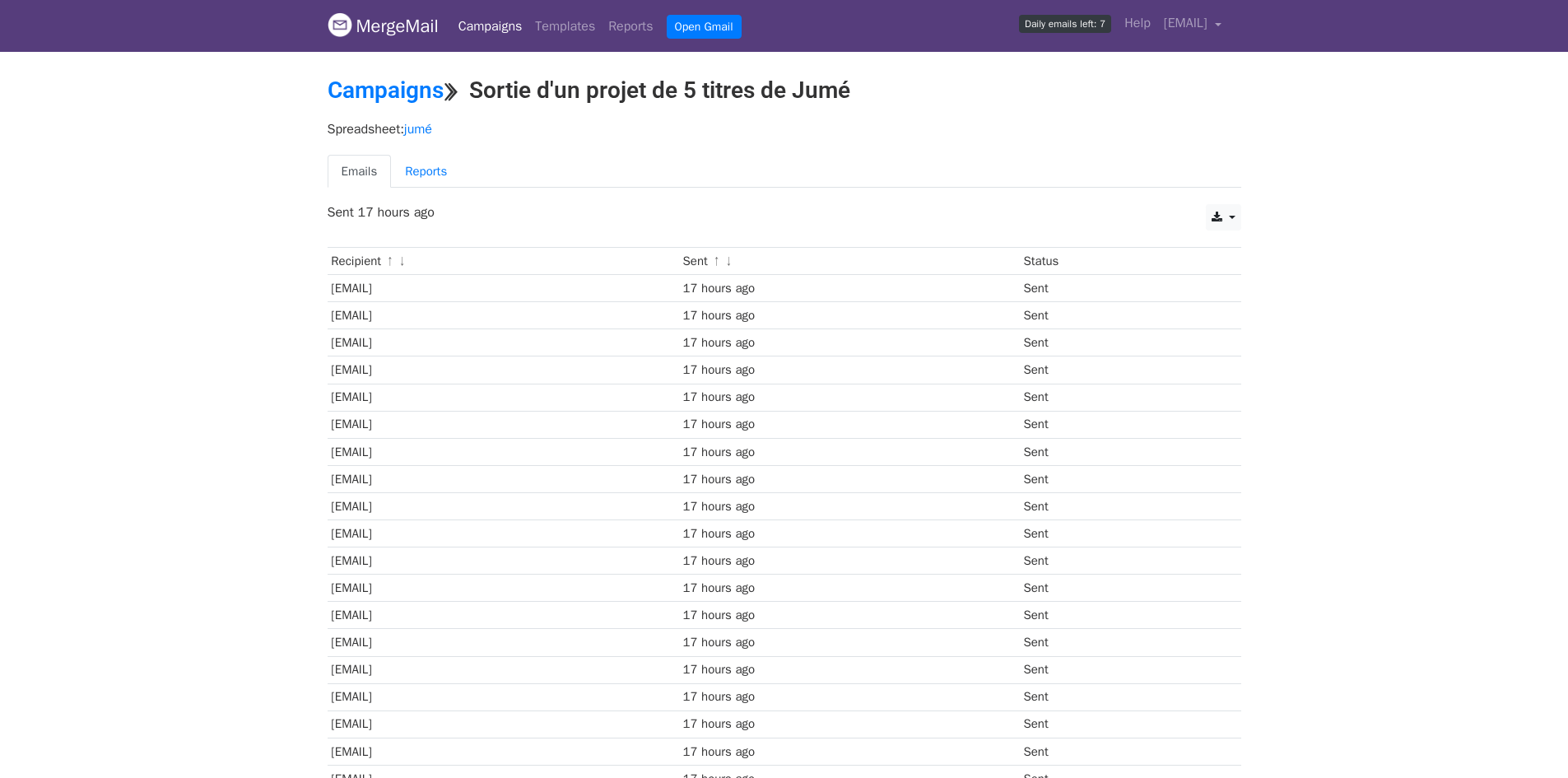 scroll, scrollTop: 0, scrollLeft: 0, axis: both 